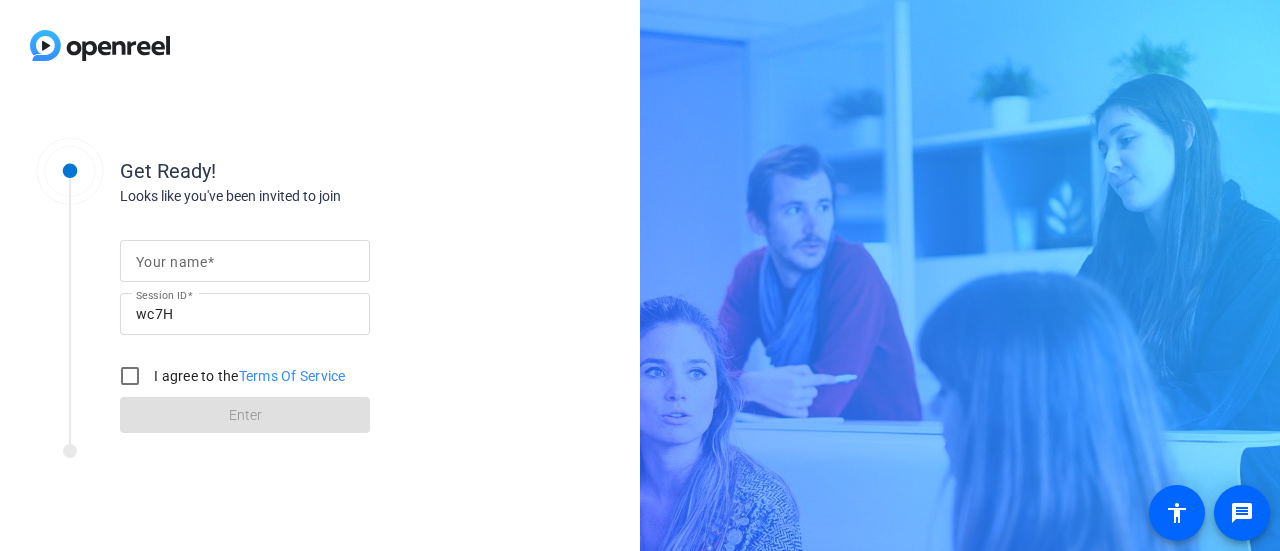 scroll, scrollTop: 0, scrollLeft: 0, axis: both 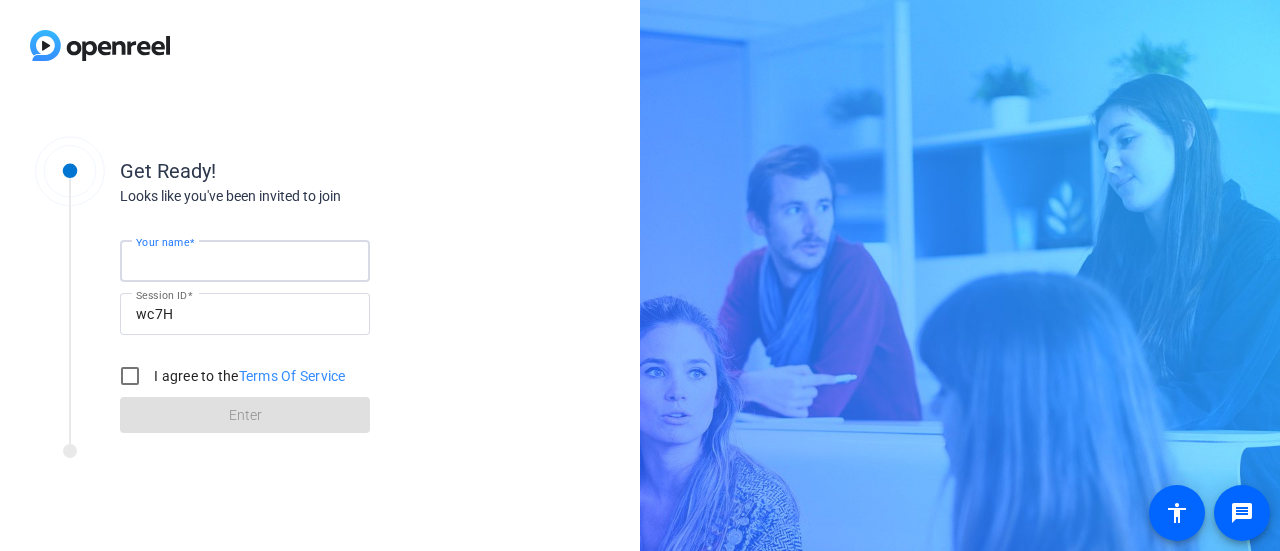 click on "Your name" at bounding box center [245, 261] 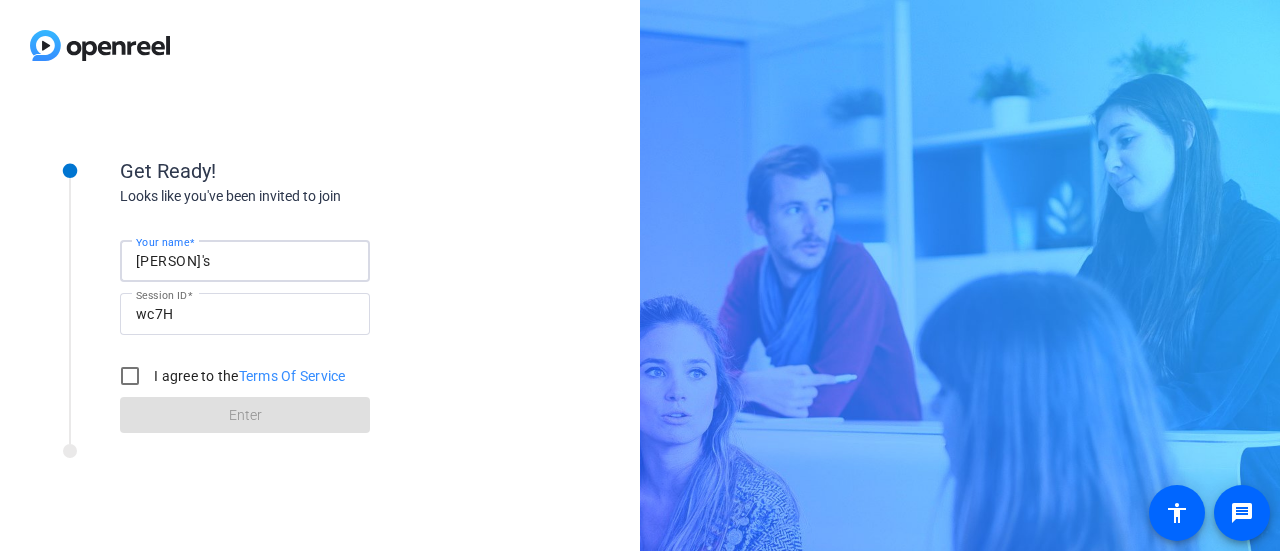 type on "Dina's Evil Twin" 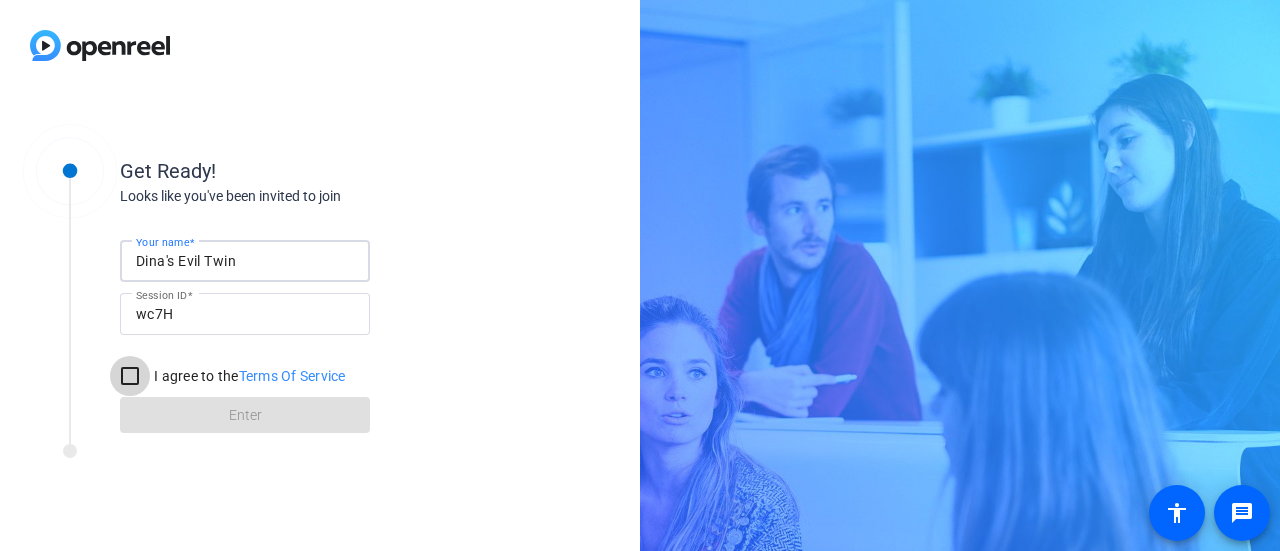 click on "I agree to the  Terms Of Service" at bounding box center [130, 376] 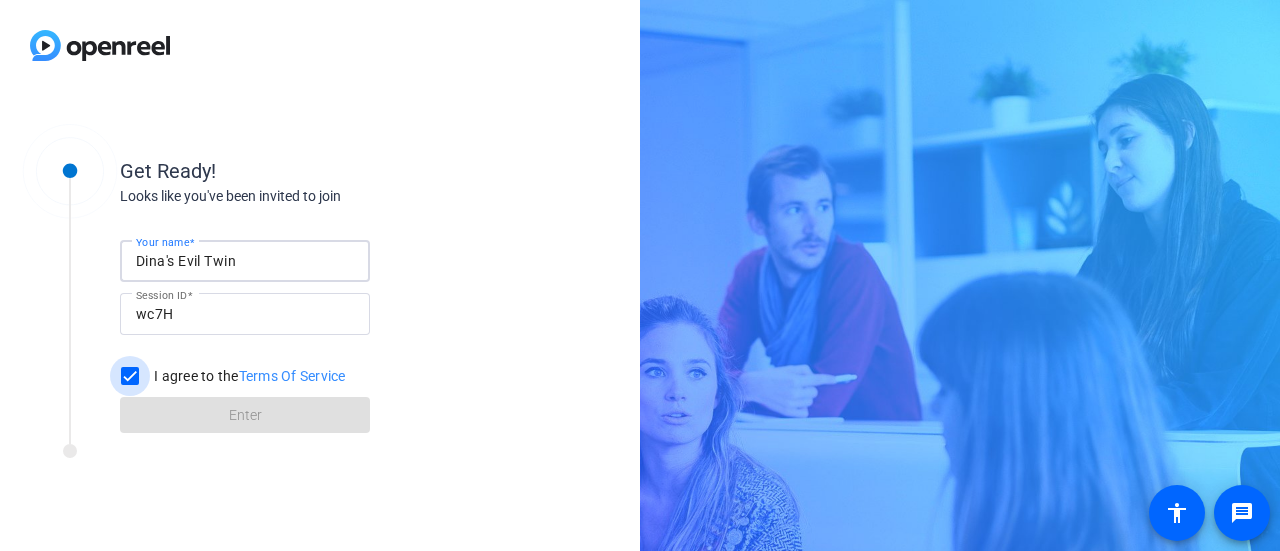 checkbox on "true" 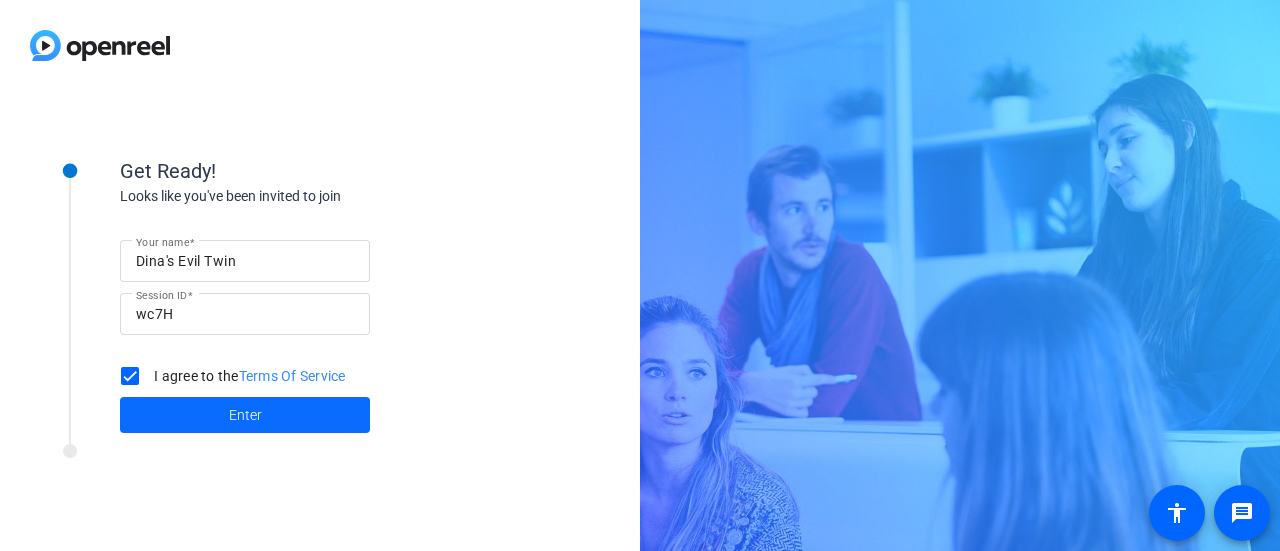 click 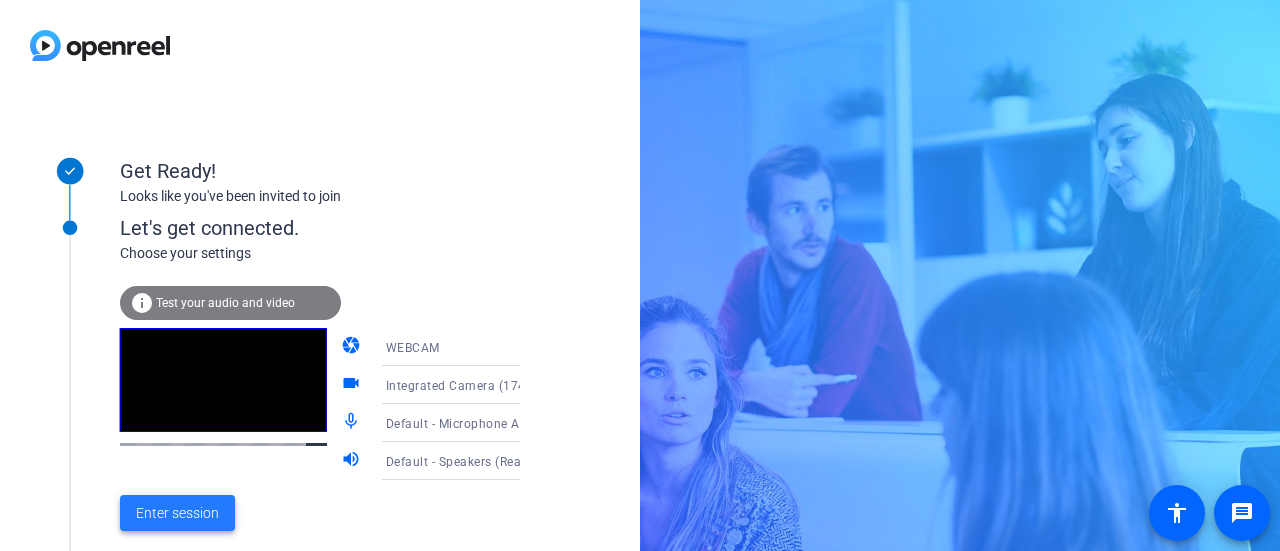click on "Enter session" 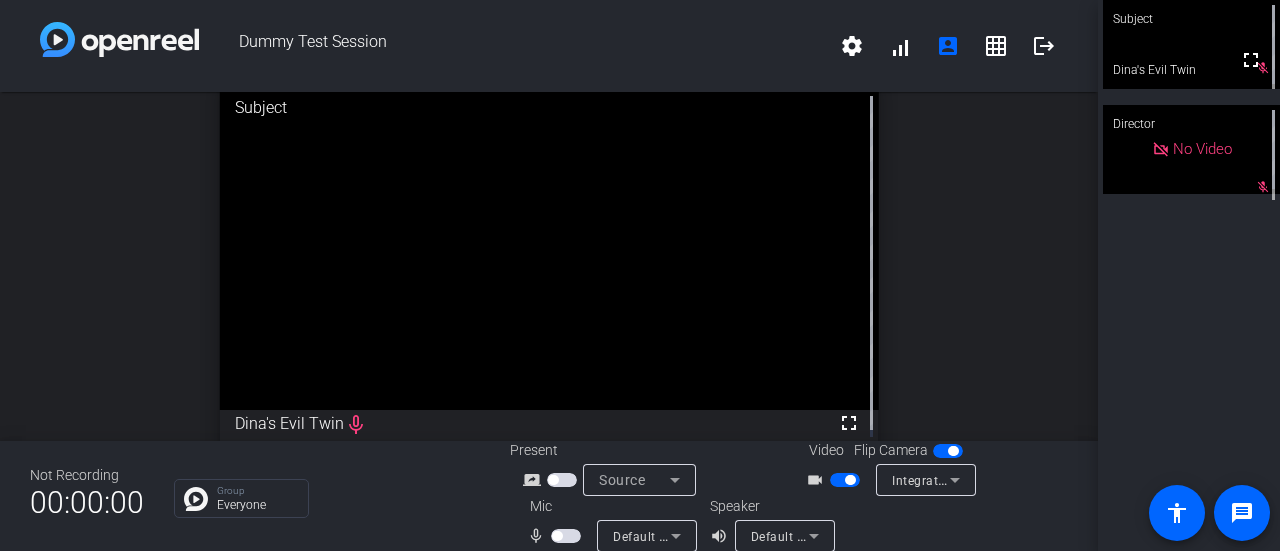 scroll, scrollTop: 7, scrollLeft: 0, axis: vertical 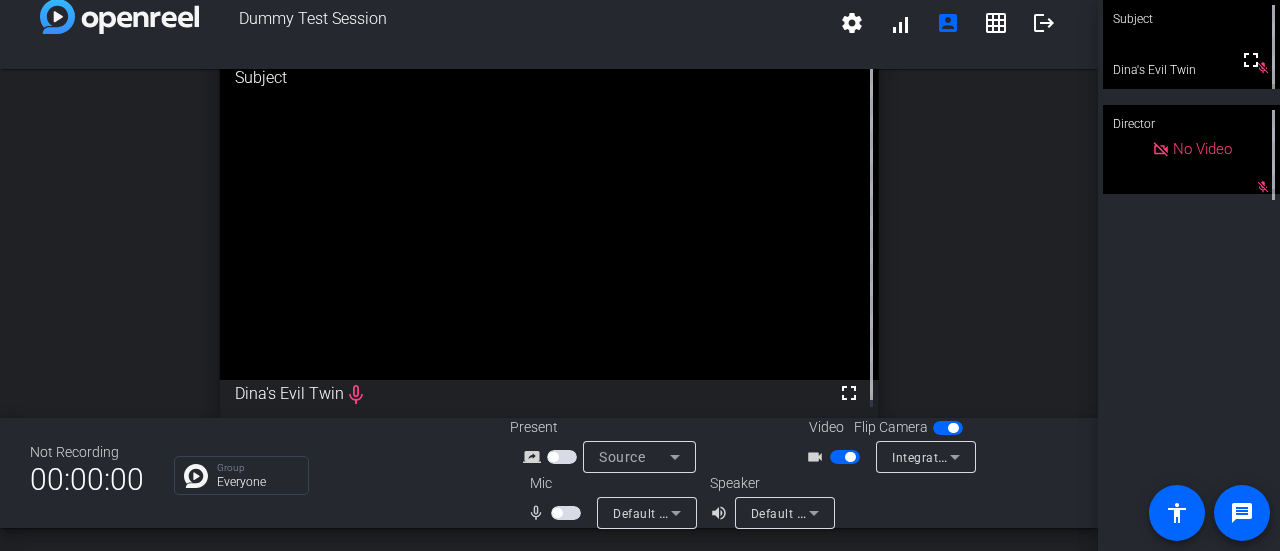 click on "Source" at bounding box center [622, 457] 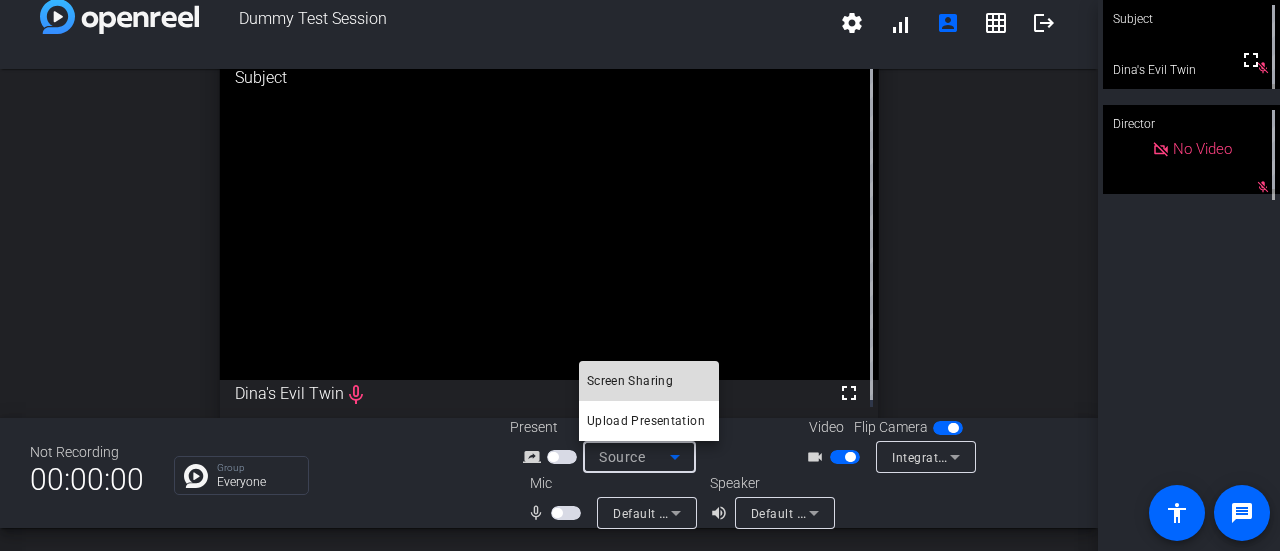 click on "Screen Sharing" at bounding box center [630, 381] 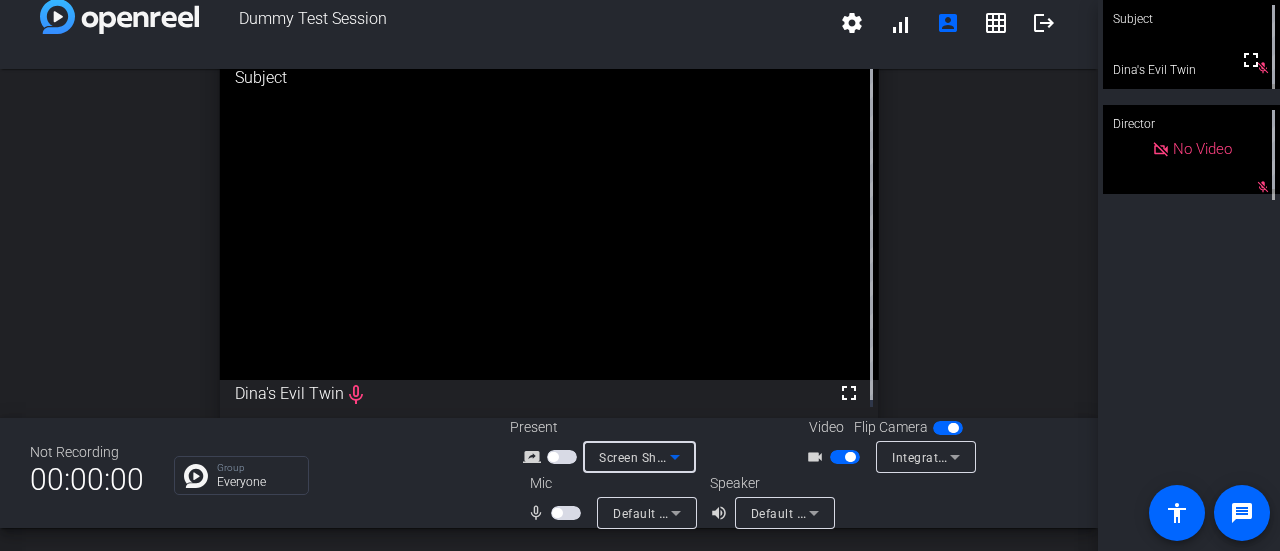 click on "Screen Sharing" at bounding box center (634, 457) 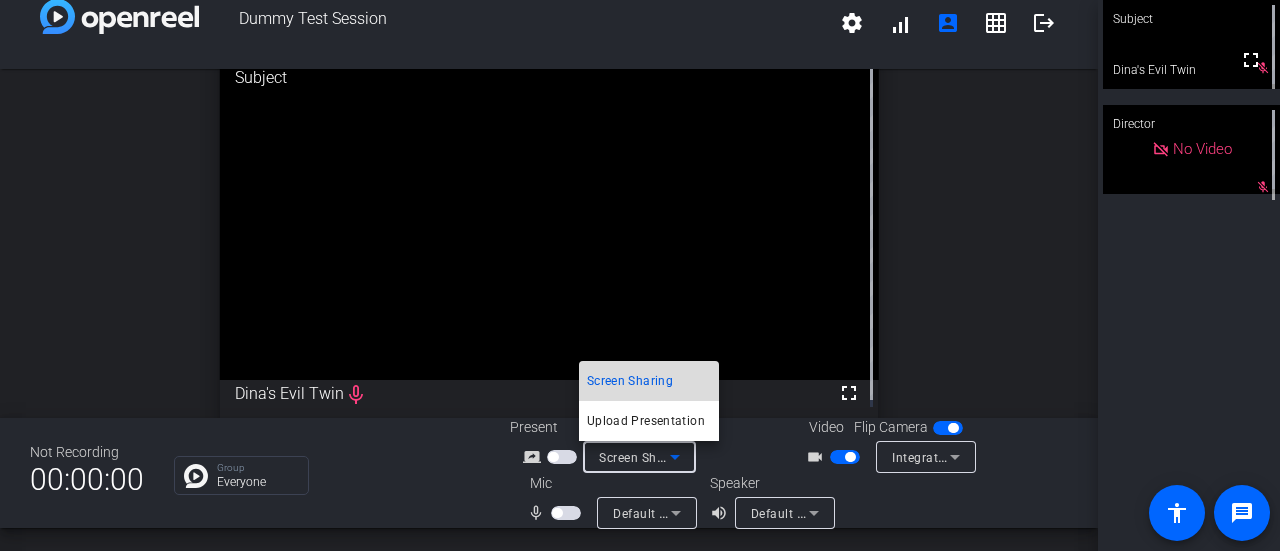 click on "Screen Sharing" at bounding box center (630, 381) 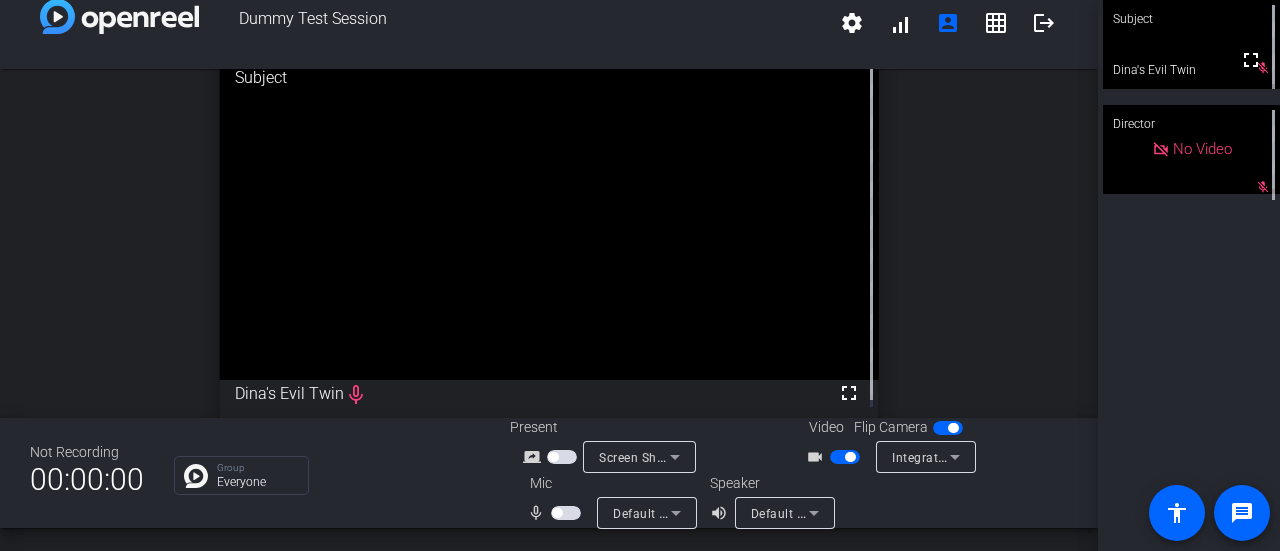 click at bounding box center [562, 457] 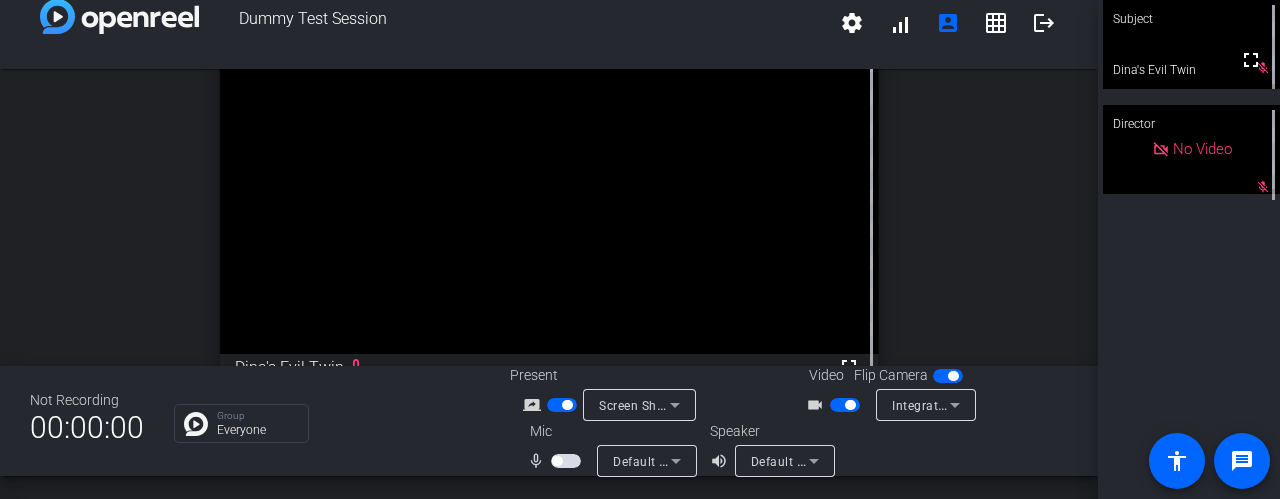 scroll, scrollTop: 0, scrollLeft: 0, axis: both 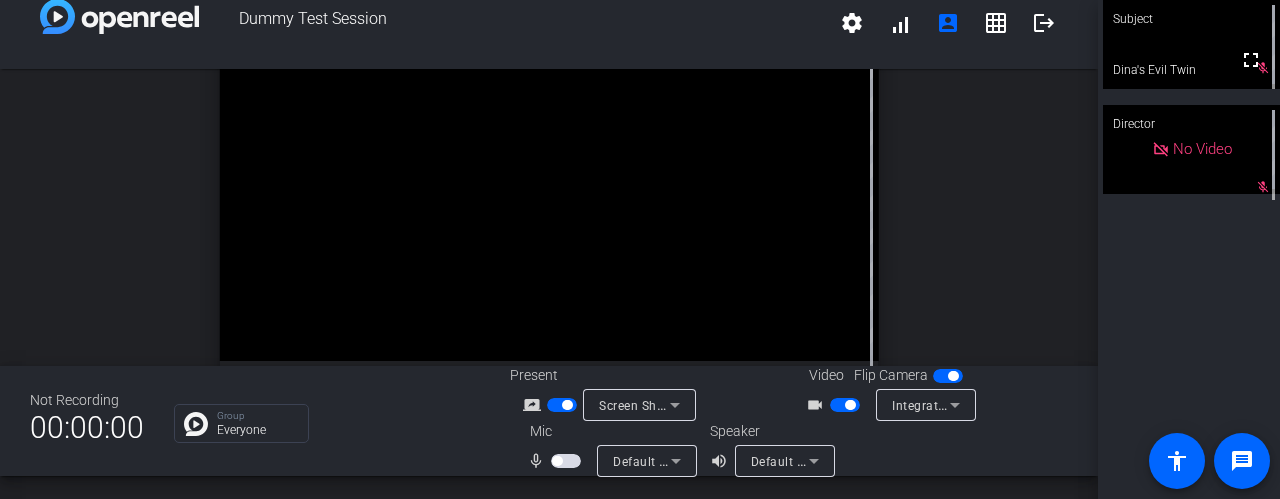 click at bounding box center (566, 461) 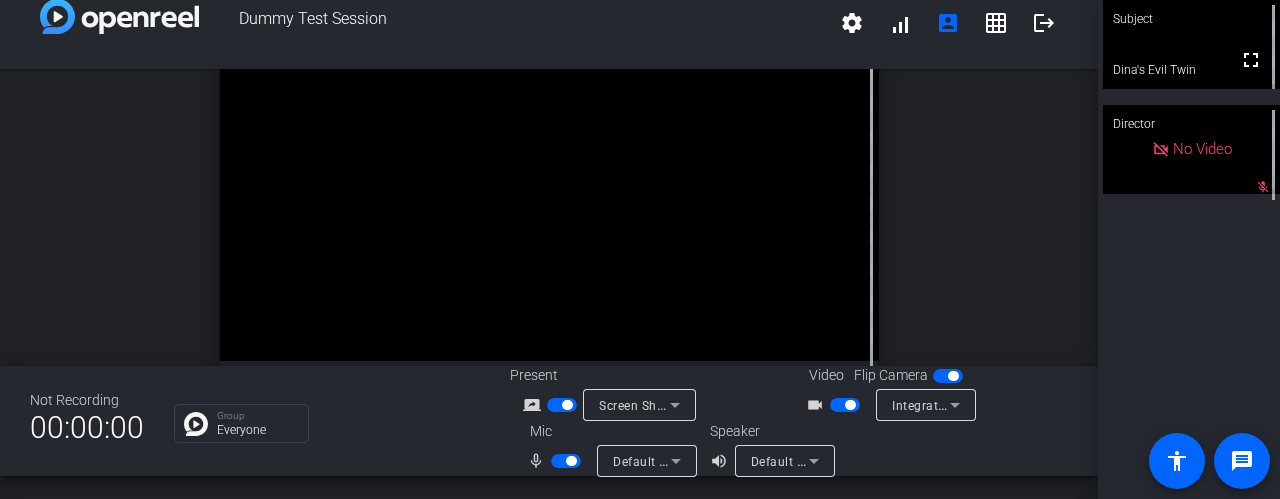 click on "Default - Microphone Array (Realtek(R) Audio)" at bounding box center (746, 461) 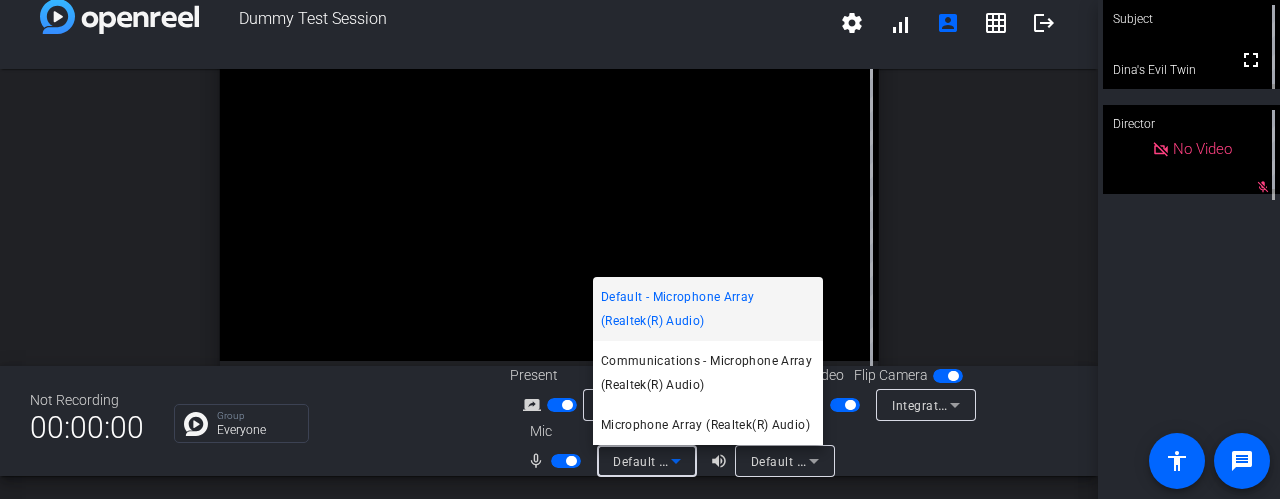 click at bounding box center [640, 249] 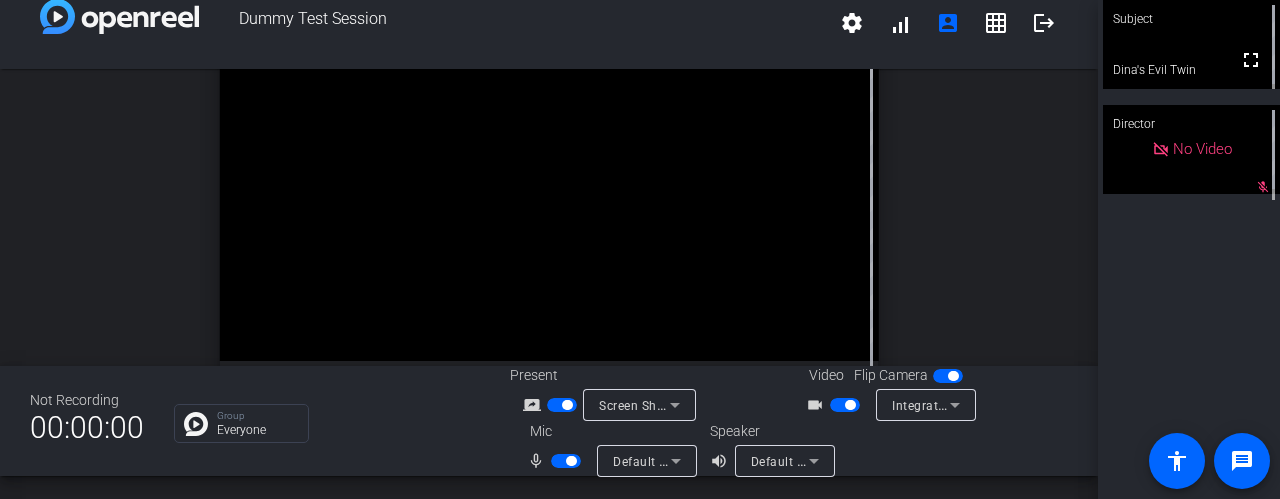 click at bounding box center [948, 376] 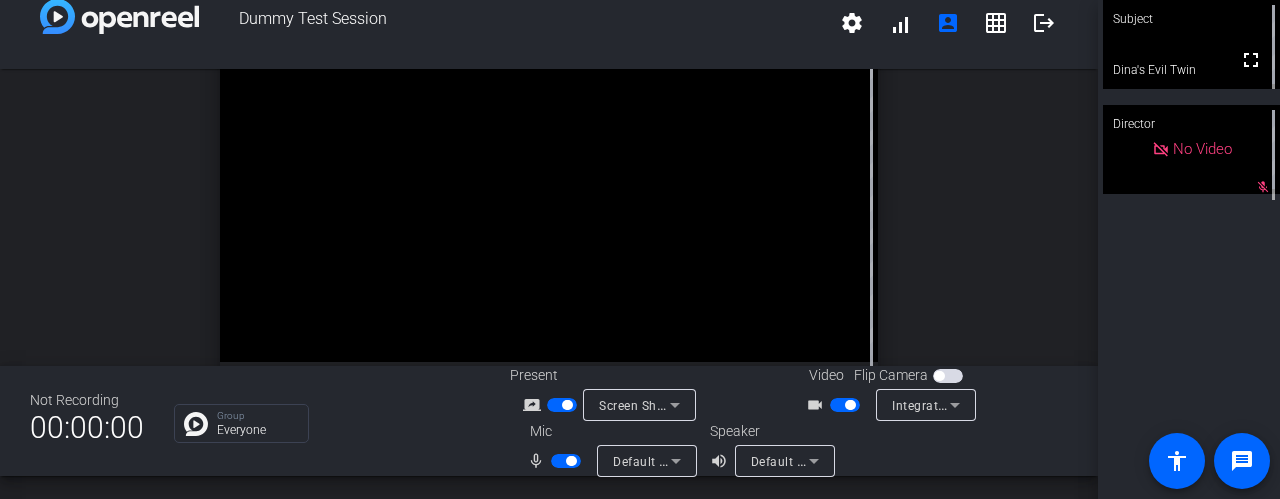 click at bounding box center (939, 376) 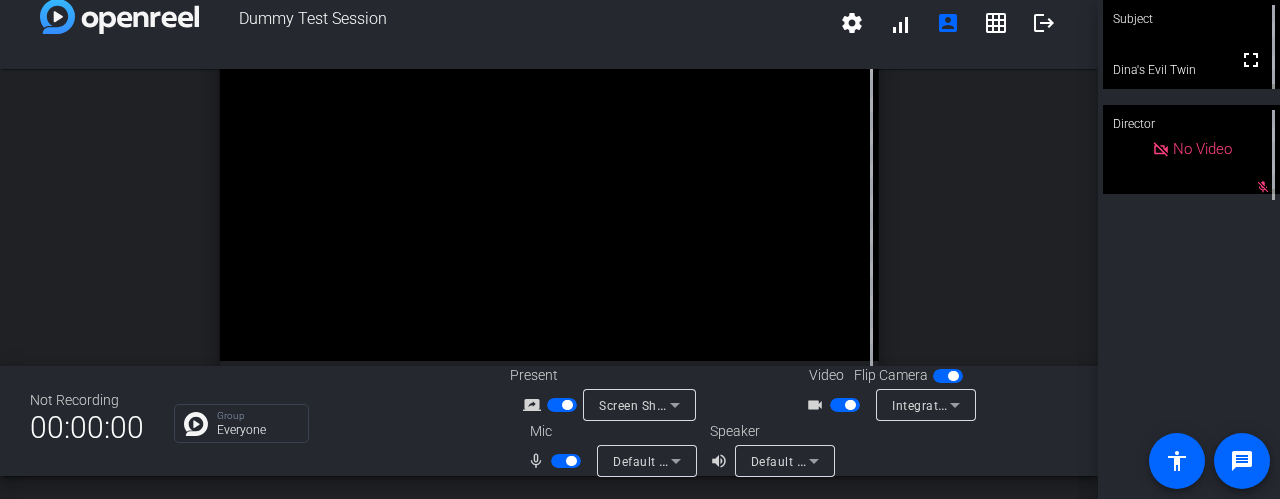 click on "Integrated Camera (174f:243f)" at bounding box center (982, 405) 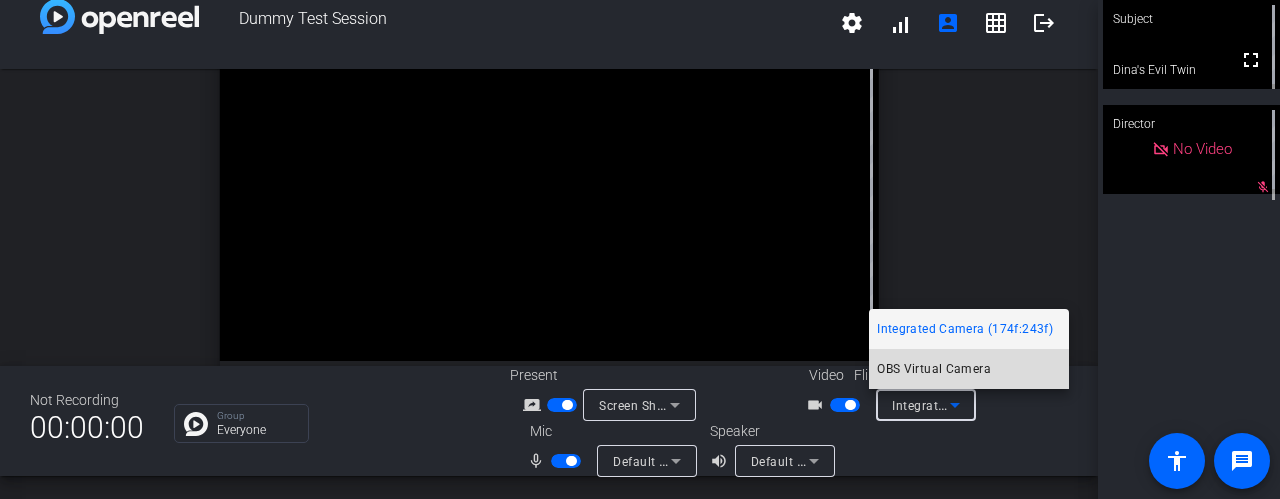 click on "OBS Virtual Camera" at bounding box center [934, 369] 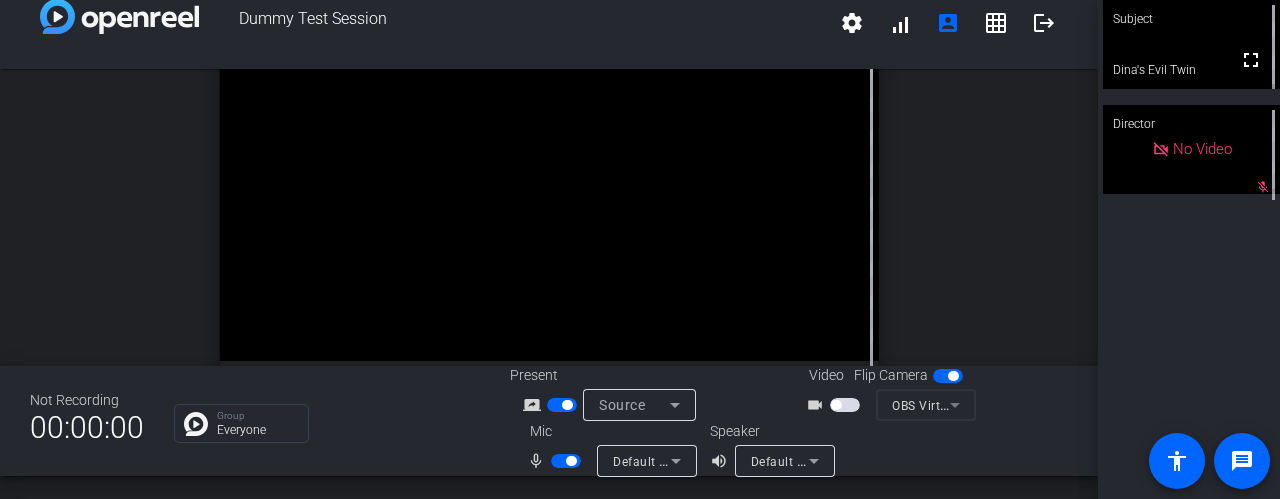 click at bounding box center [845, 405] 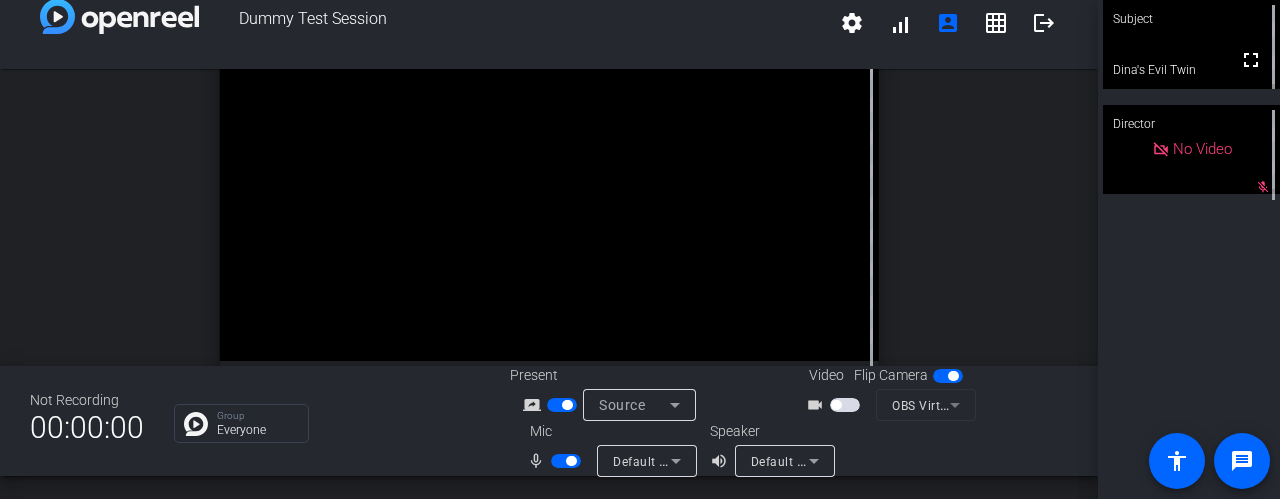 click on "OBS Virtual Camera" at bounding box center [926, 405] 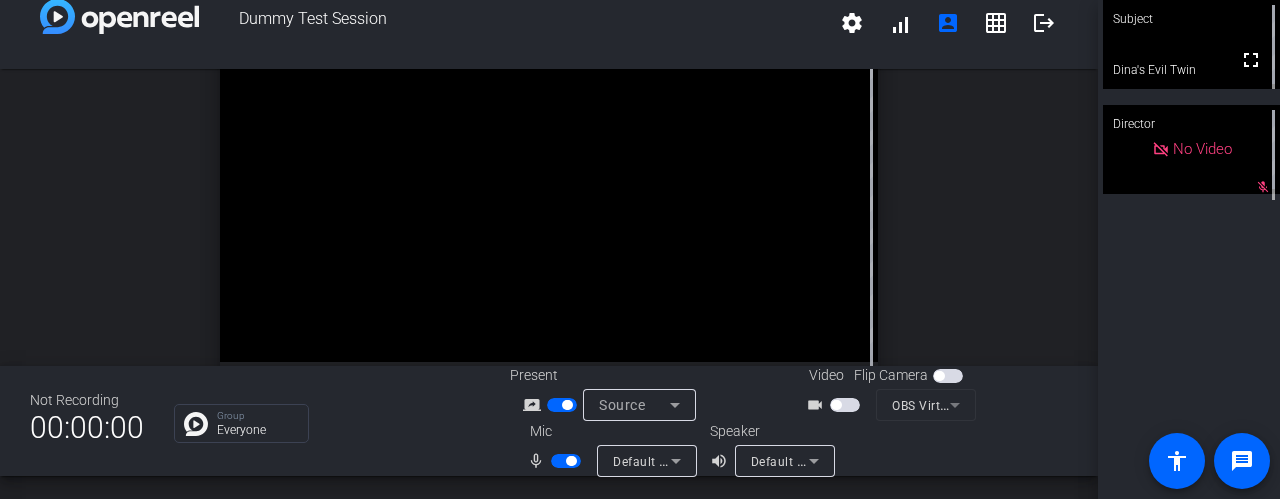 click on "OBS Virtual Camera" at bounding box center (926, 405) 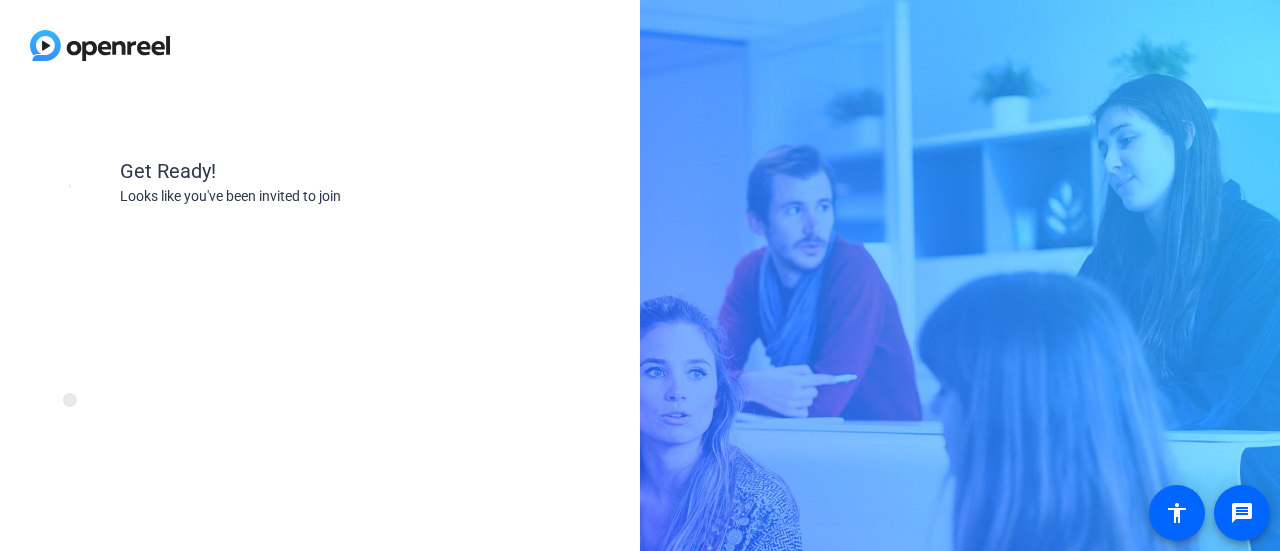 scroll, scrollTop: 0, scrollLeft: 0, axis: both 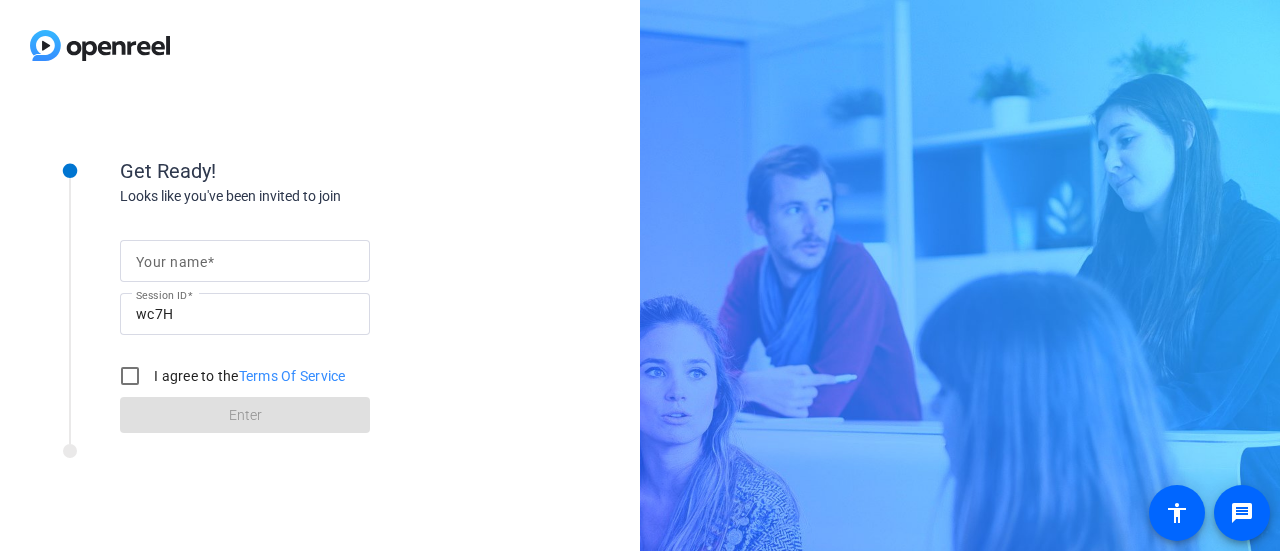 click 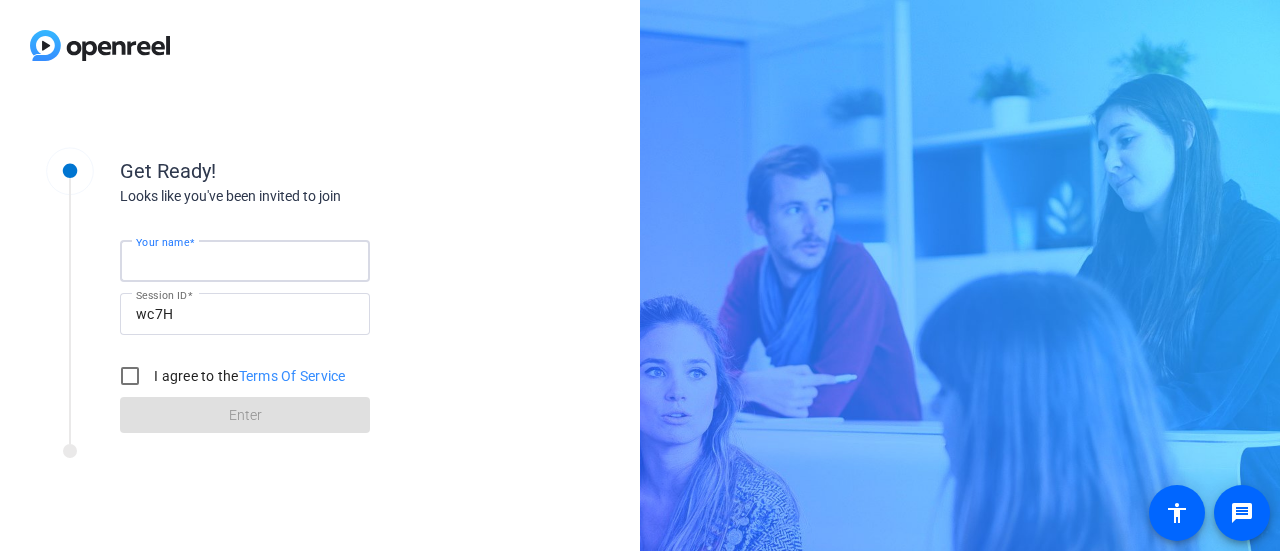 type on "Dina's Evil Twin" 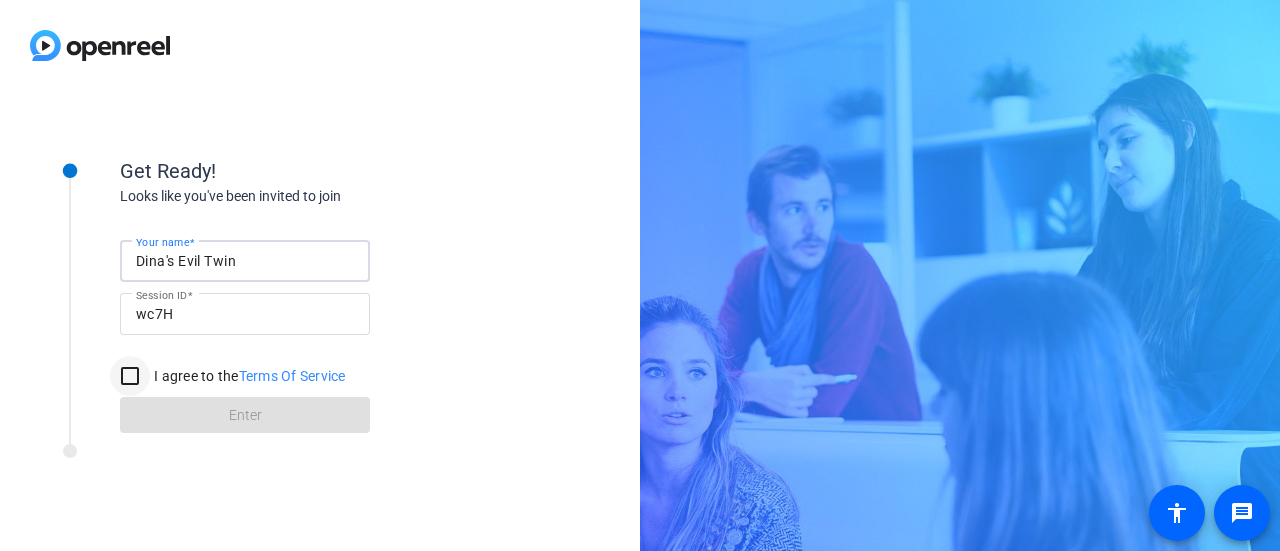 click at bounding box center (130, 376) 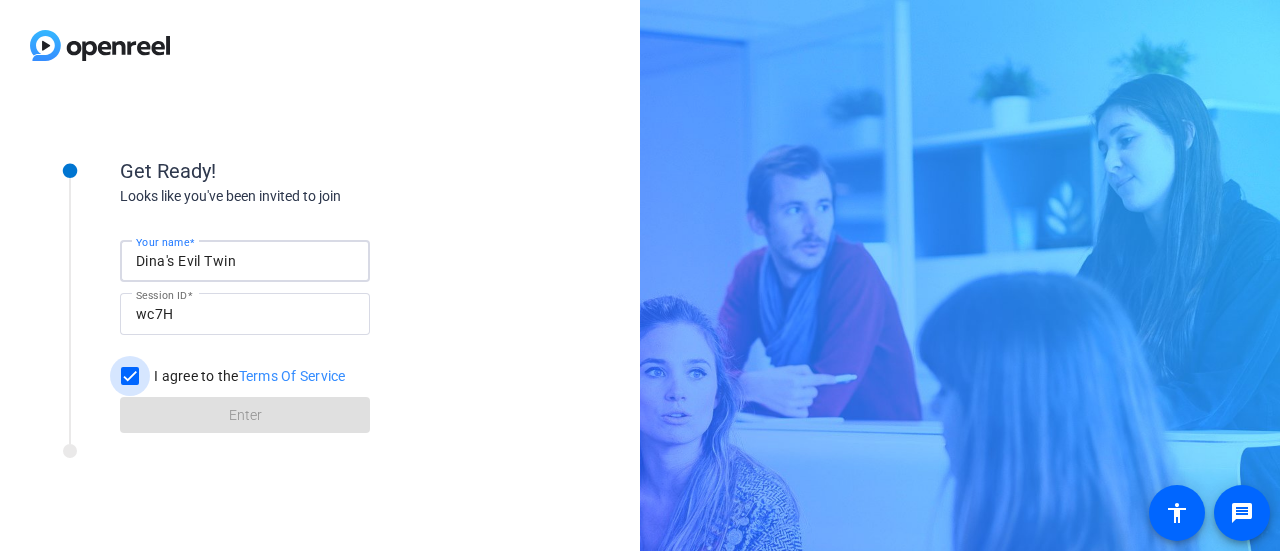 checkbox on "true" 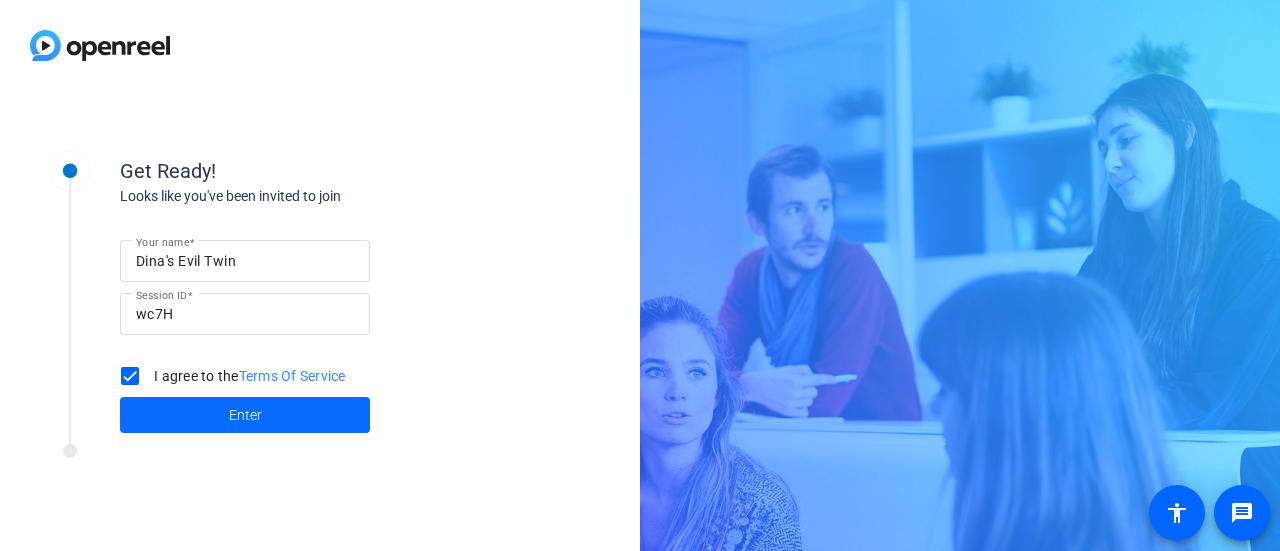 click 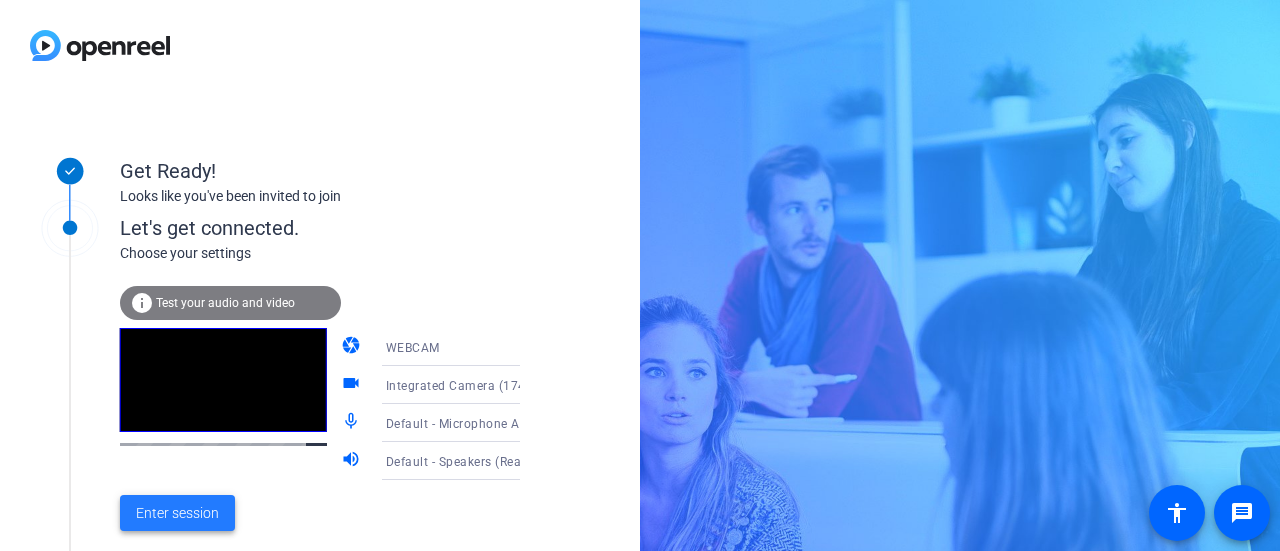 click on "Enter session" 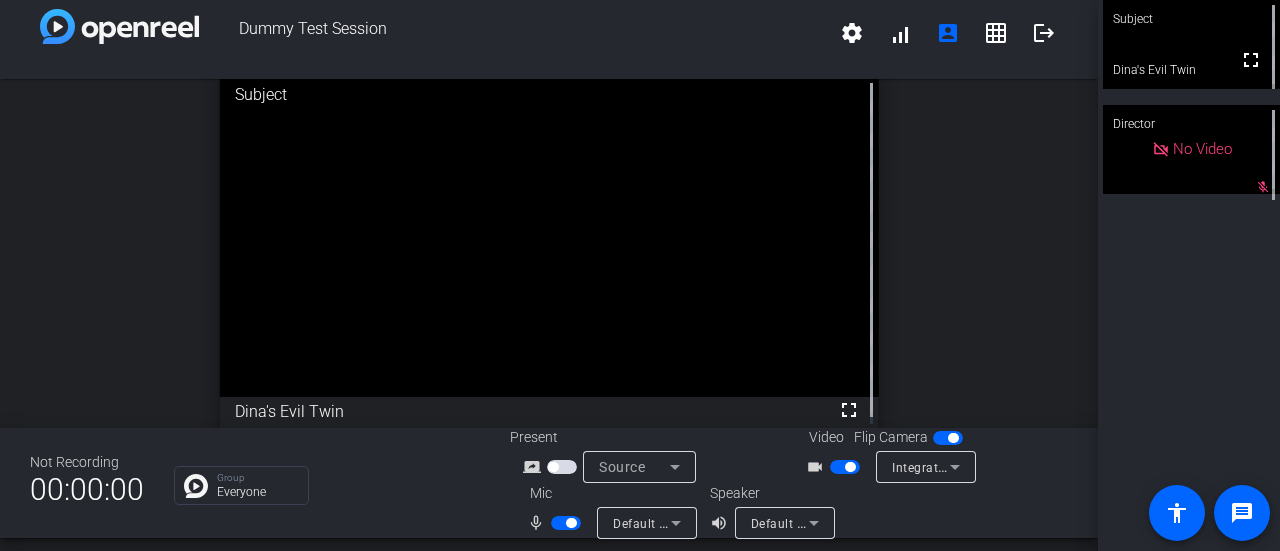scroll, scrollTop: 23, scrollLeft: 0, axis: vertical 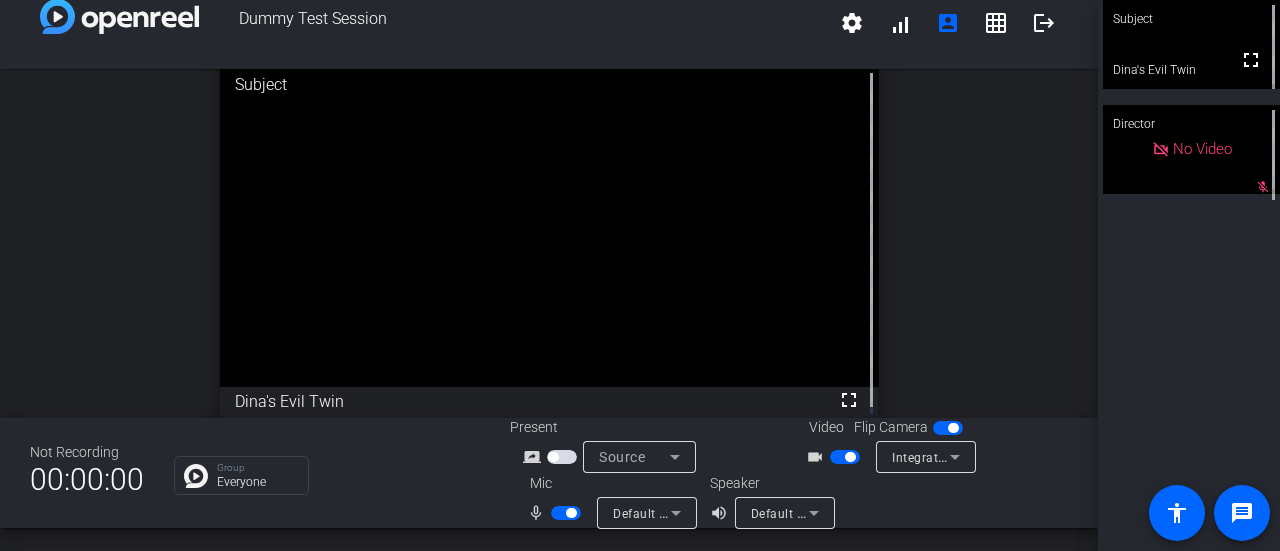 click on "Default - External Microphone (Realtek(R) Audio)" at bounding box center (754, 513) 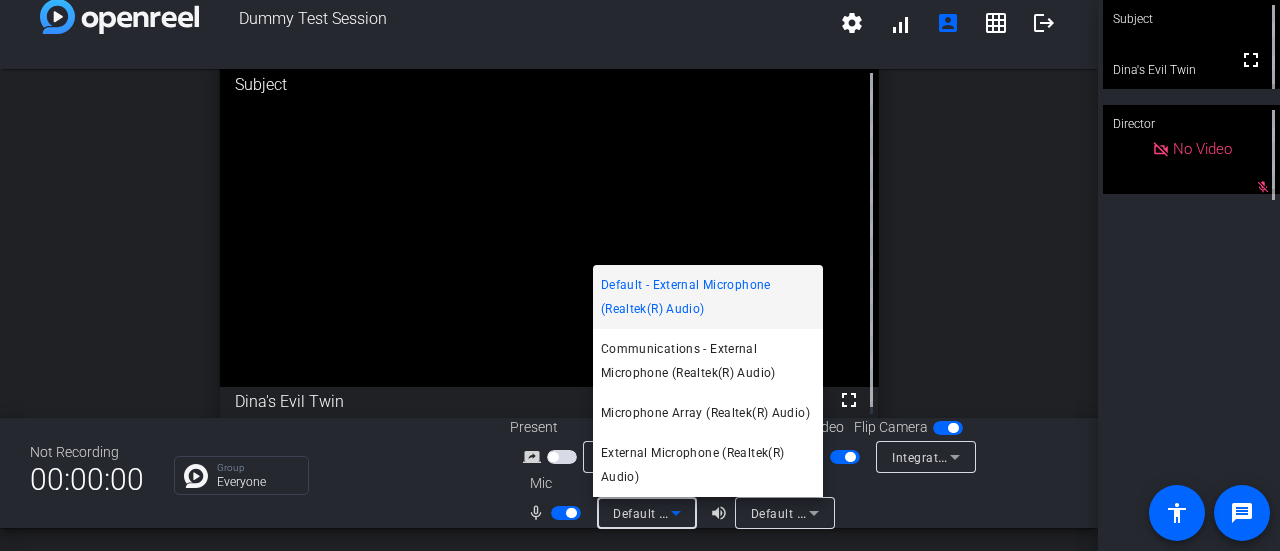 click at bounding box center [640, 275] 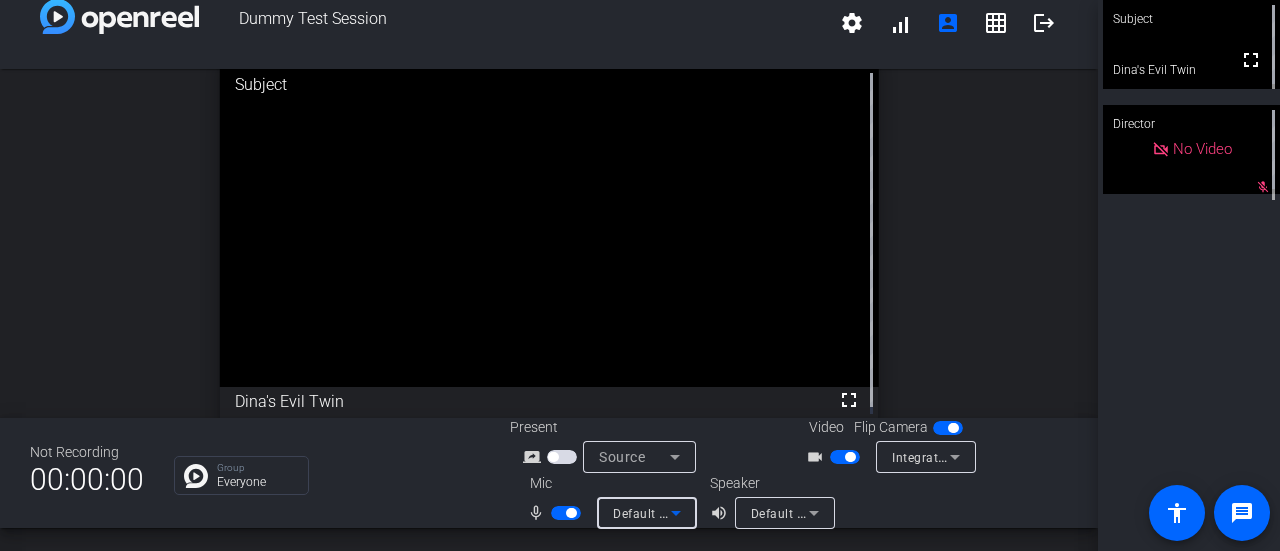 click on "Default - External Microphone (Realtek(R) Audio)" at bounding box center (754, 513) 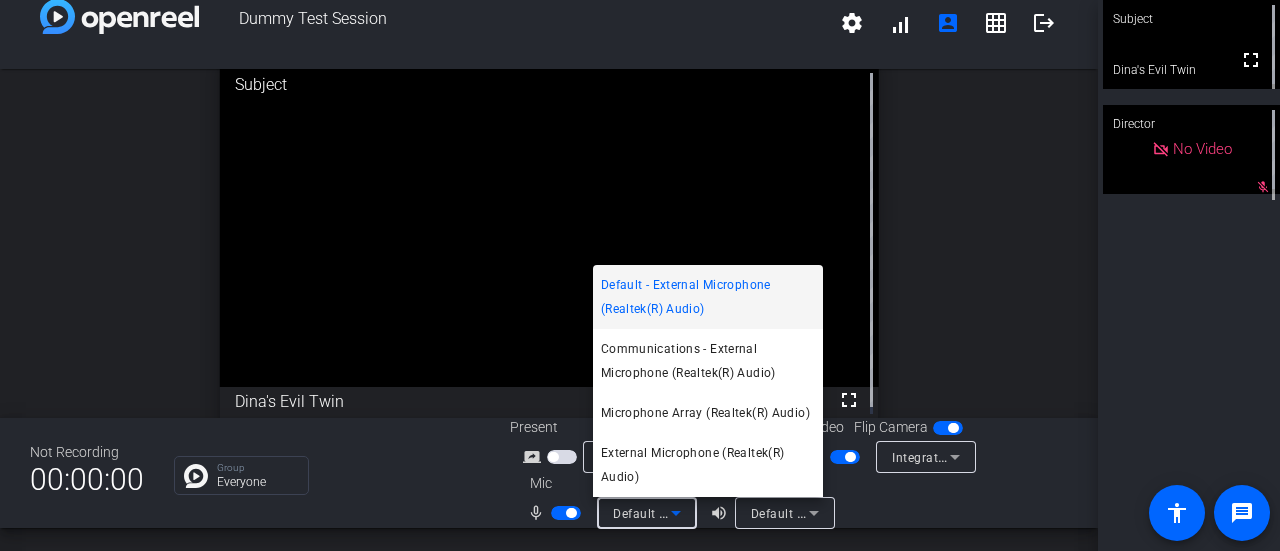 click at bounding box center (640, 275) 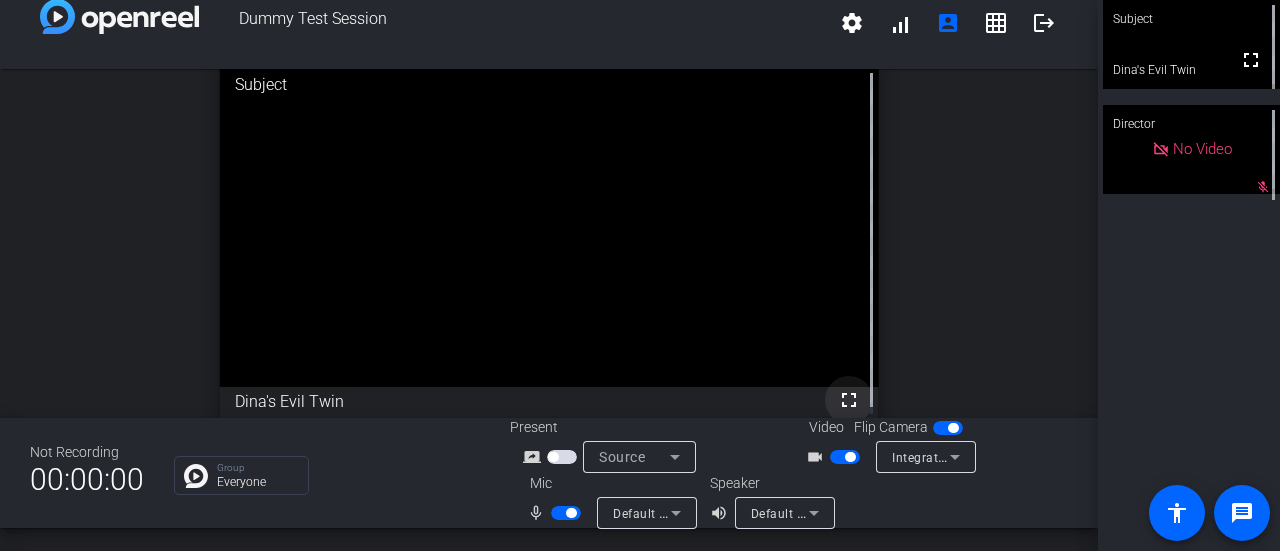 scroll, scrollTop: 7, scrollLeft: 0, axis: vertical 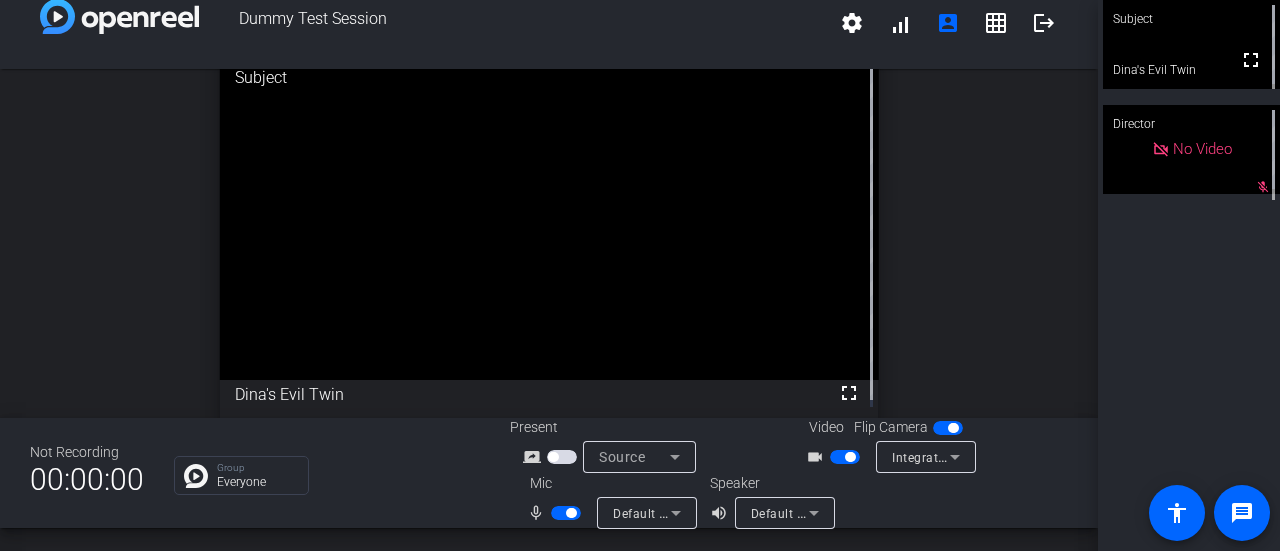 click 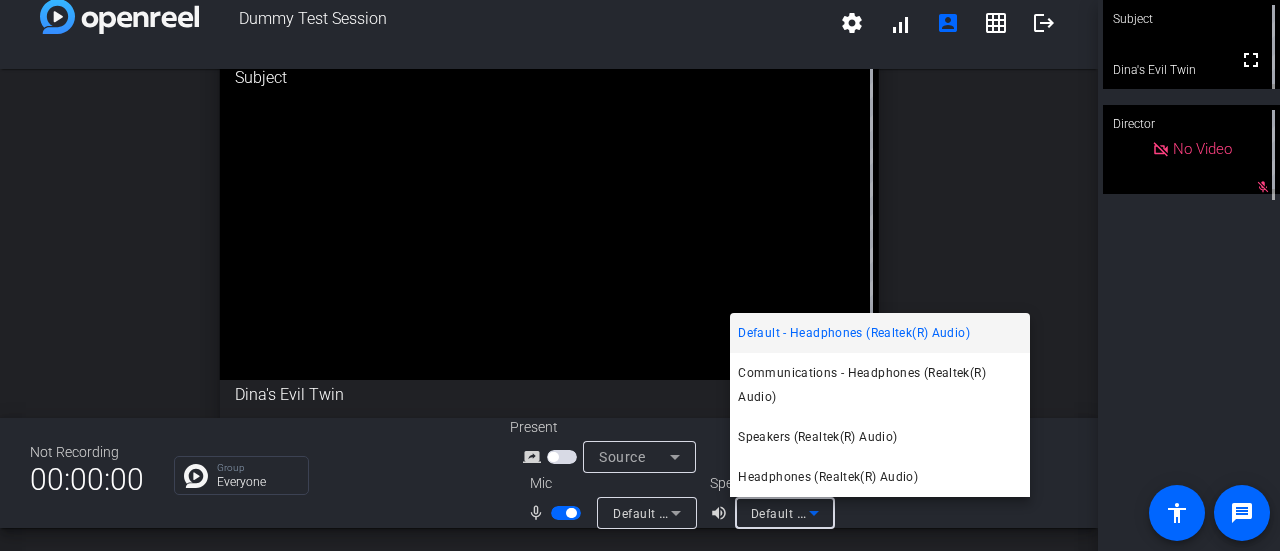 click at bounding box center [640, 275] 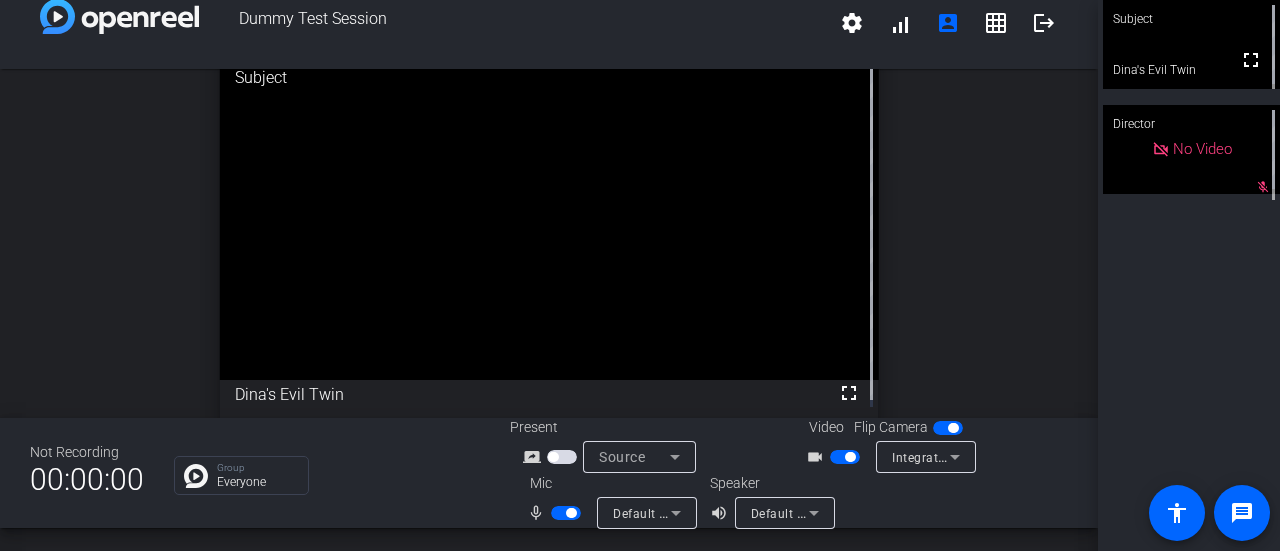 drag, startPoint x: 1074, startPoint y: 147, endPoint x: 1061, endPoint y: 69, distance: 79.07591 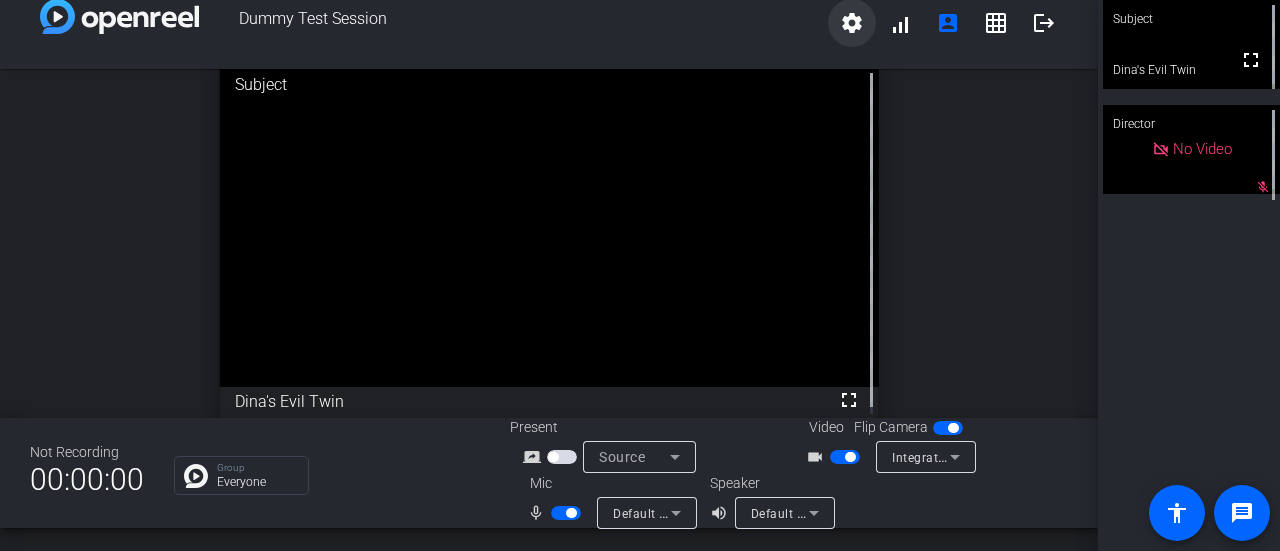 click on "settings" 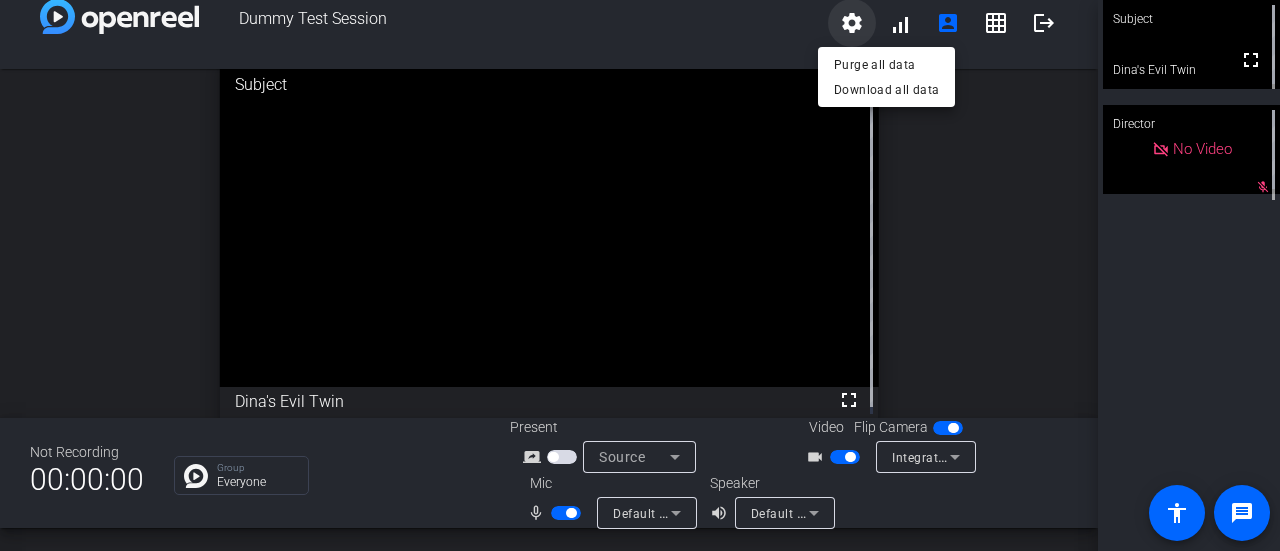 click at bounding box center (640, 275) 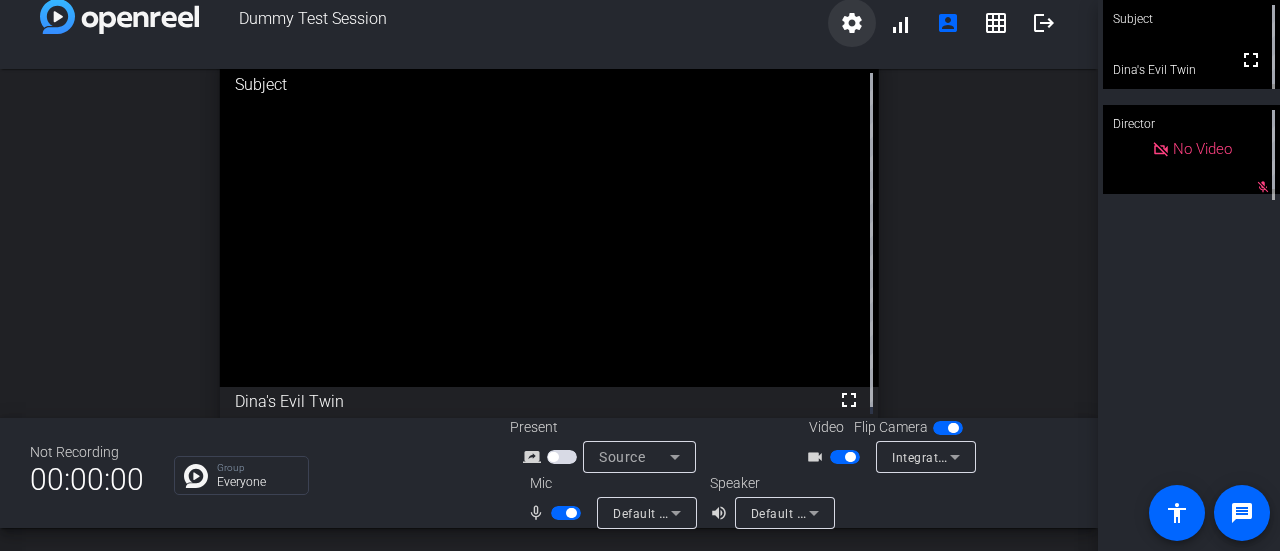 scroll, scrollTop: 22, scrollLeft: 0, axis: vertical 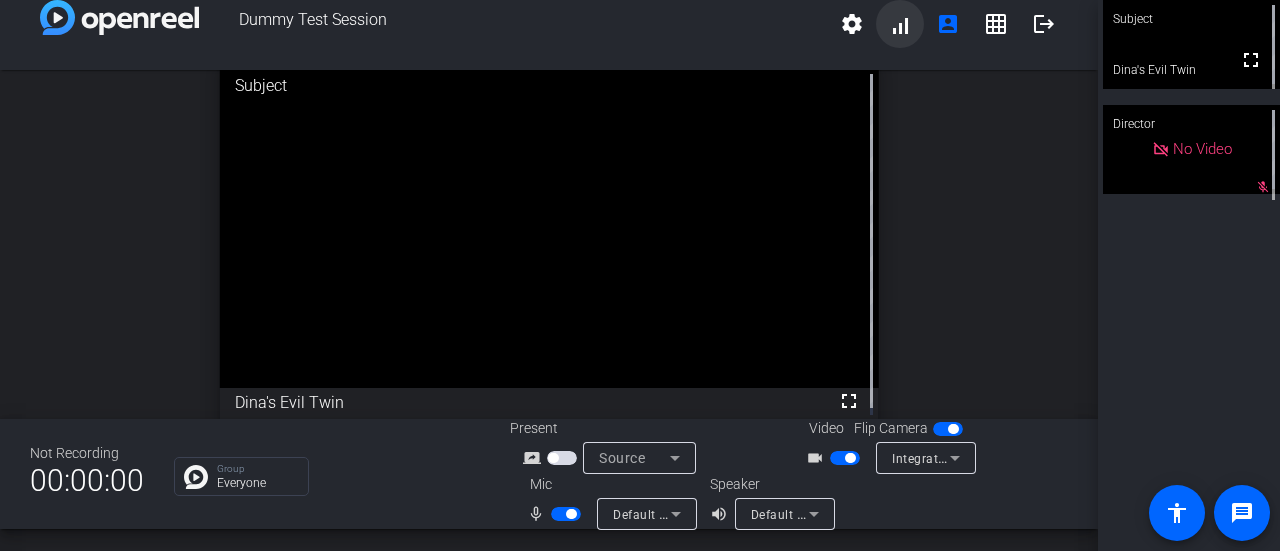 click 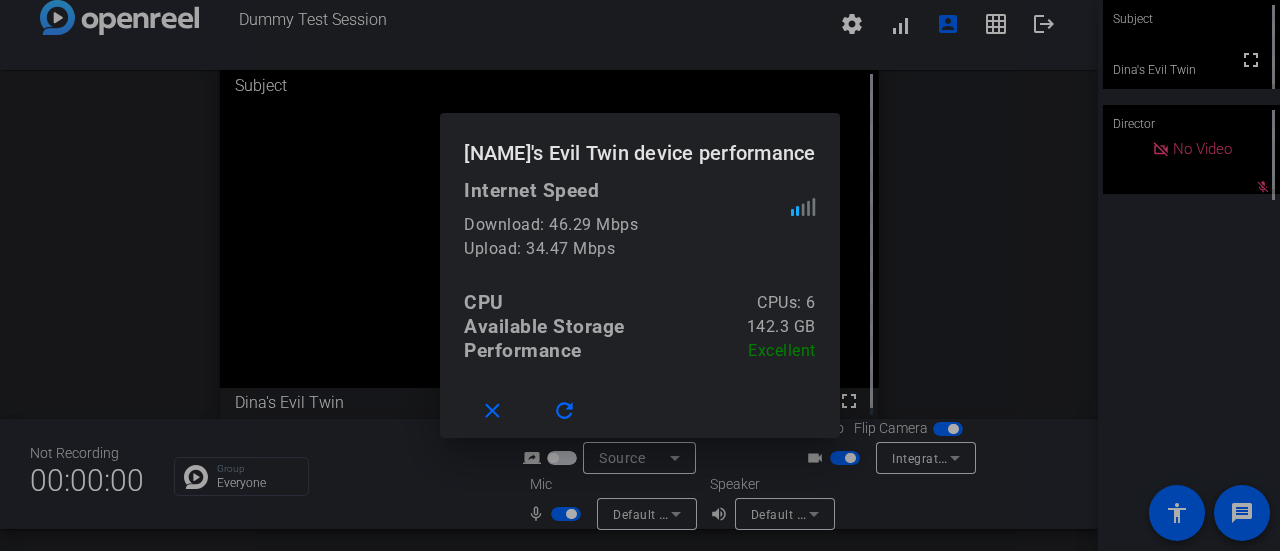 click at bounding box center [640, 275] 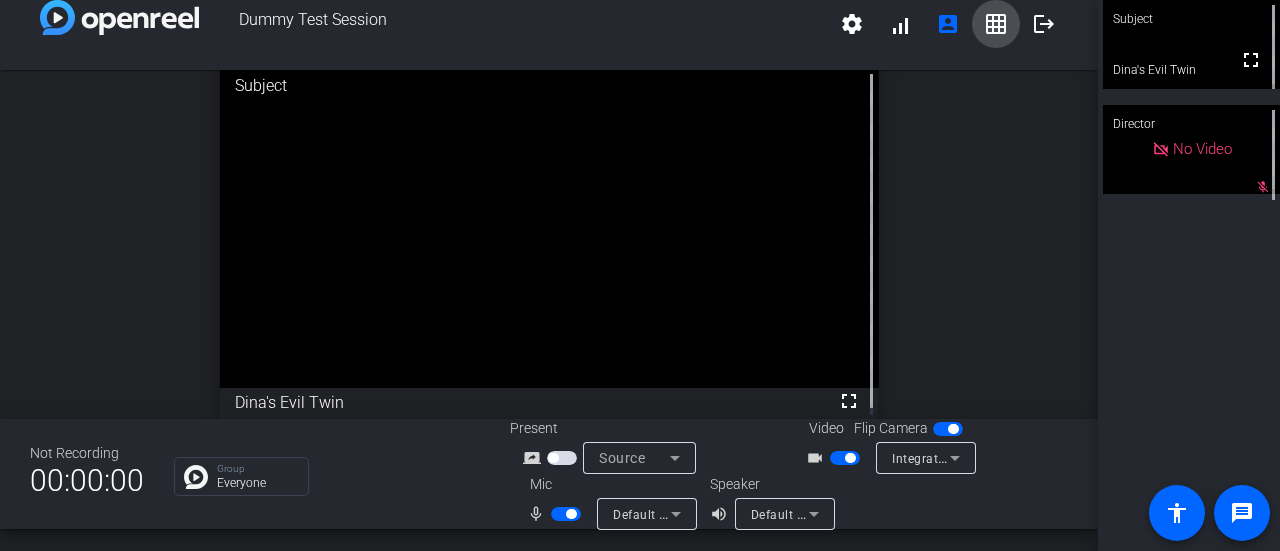 click 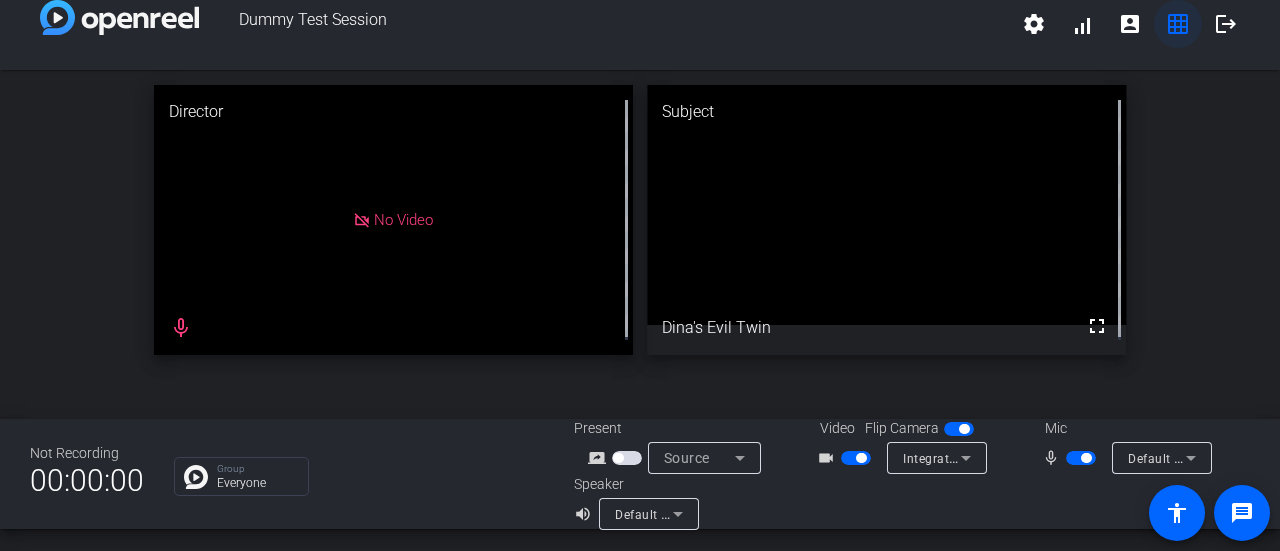 click on "grid_on" 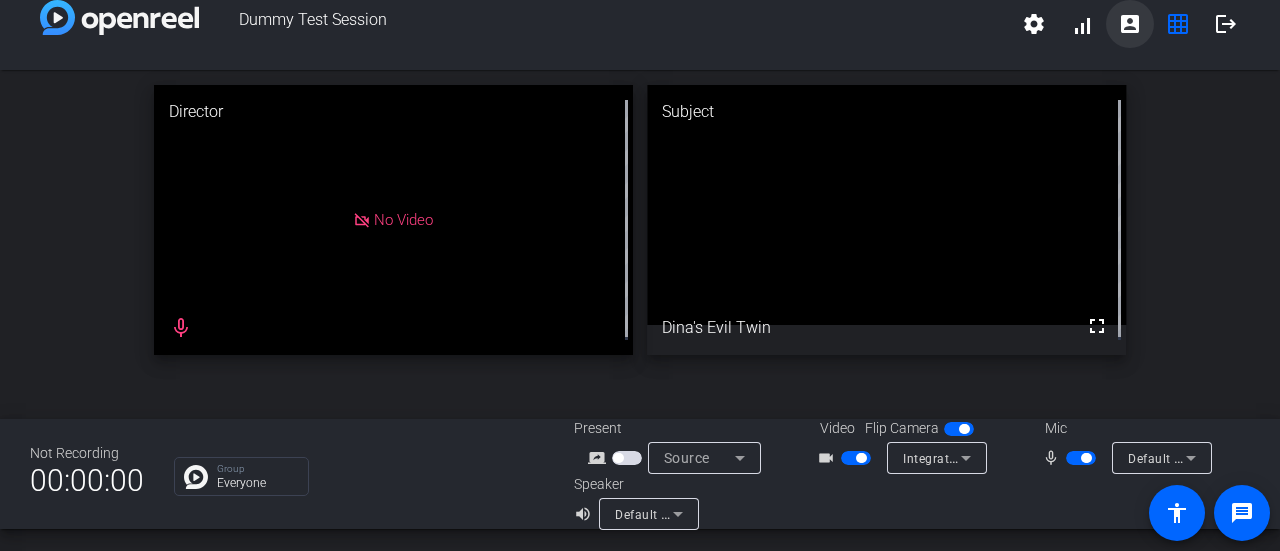 click on "account_box" 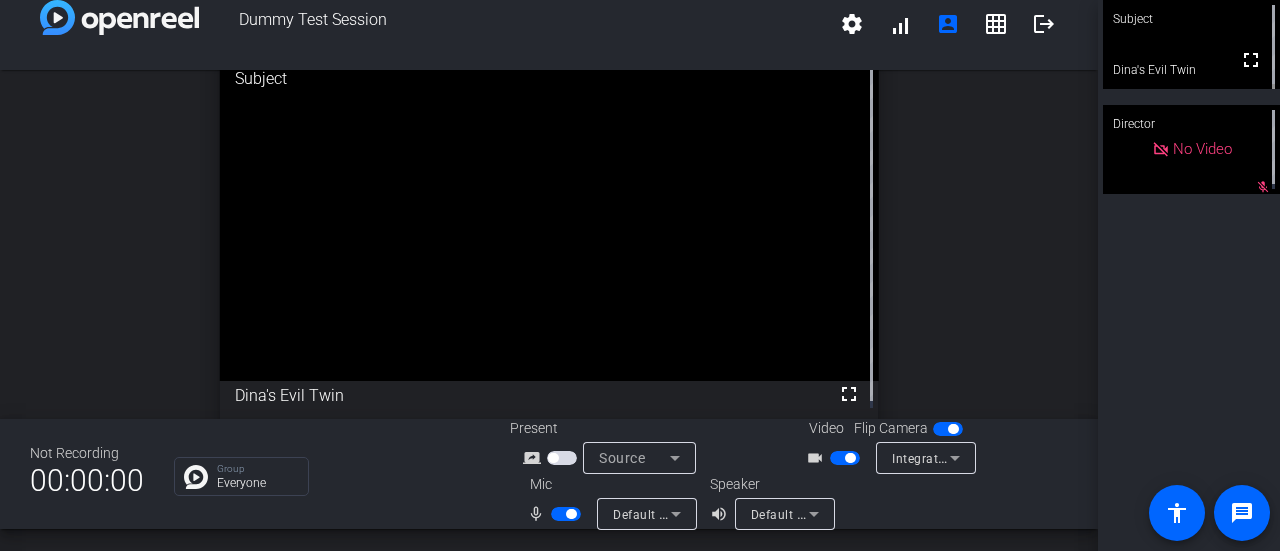 scroll, scrollTop: 0, scrollLeft: 0, axis: both 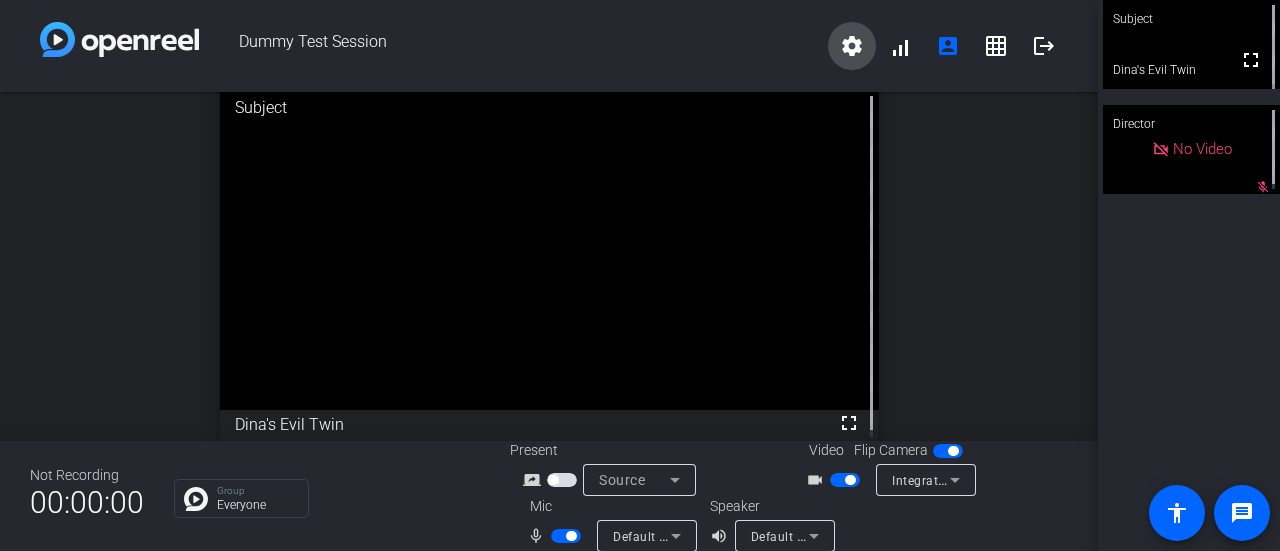click on "settings" 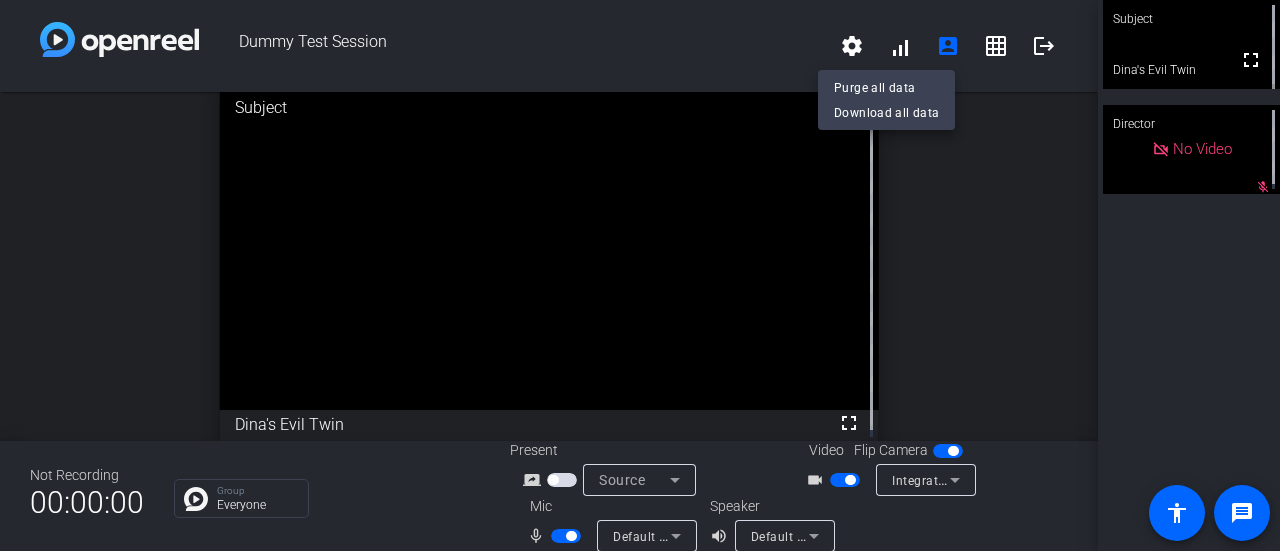 click at bounding box center (640, 275) 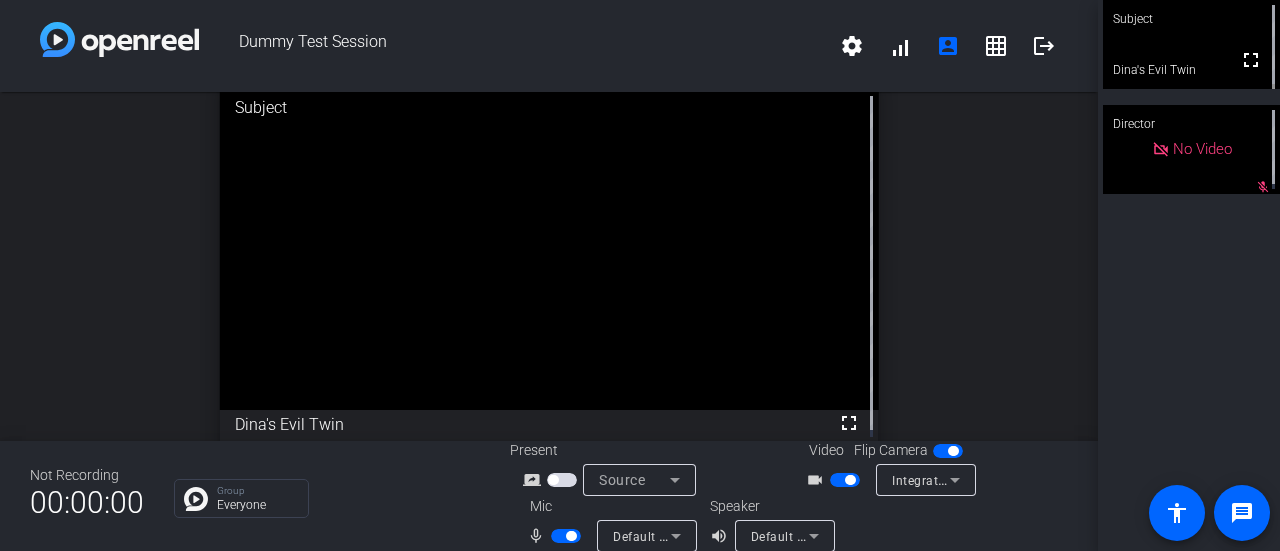 click on "open_in_new  Subject  fullscreen  Dina's Evil Twin" 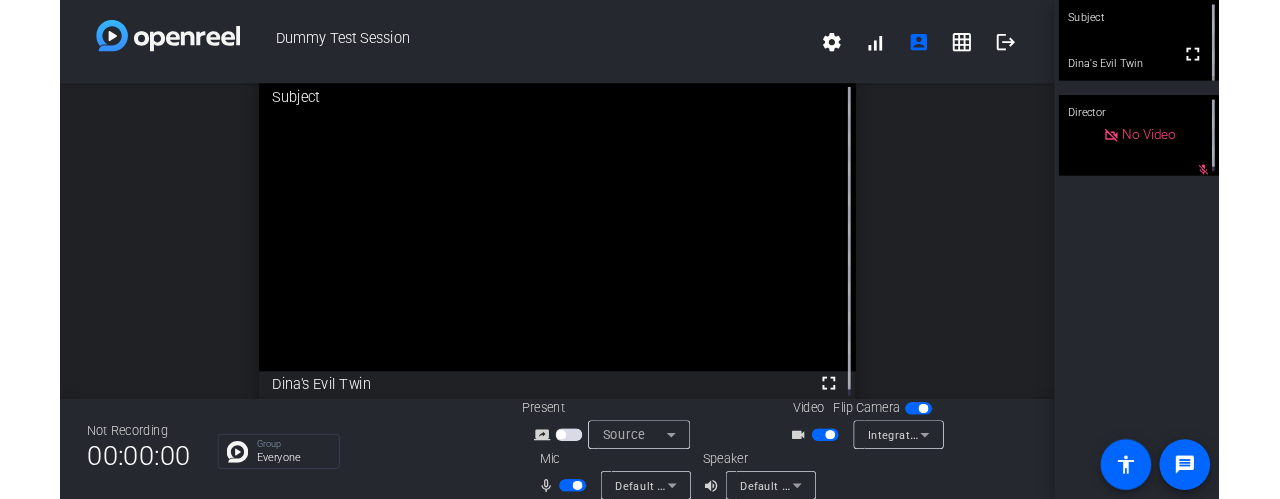 scroll, scrollTop: 7, scrollLeft: 0, axis: vertical 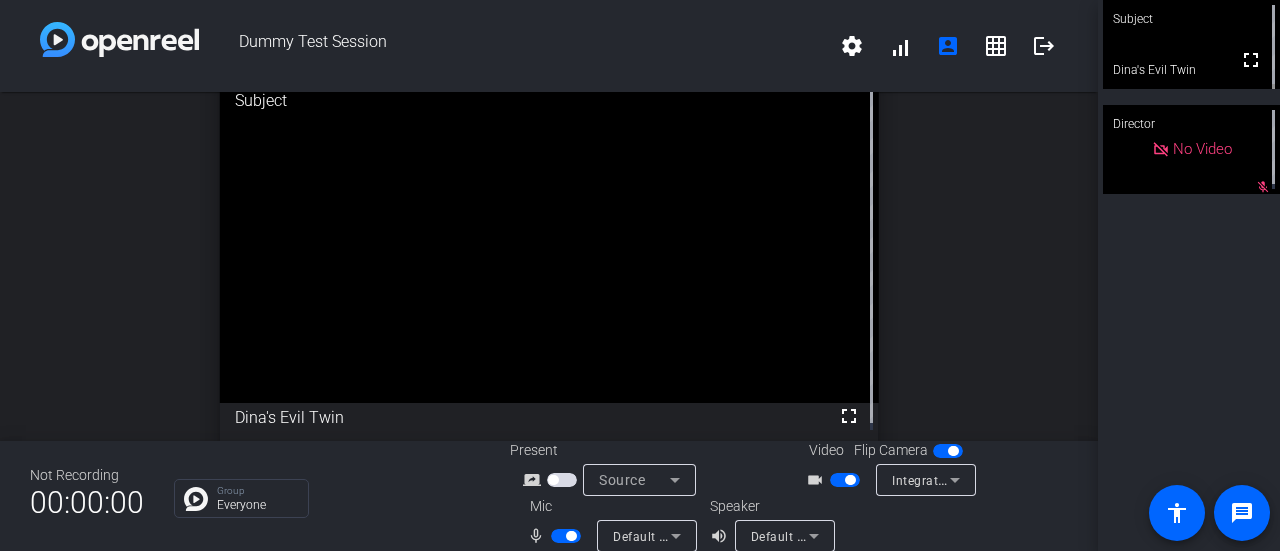 click on "Source" at bounding box center [622, 480] 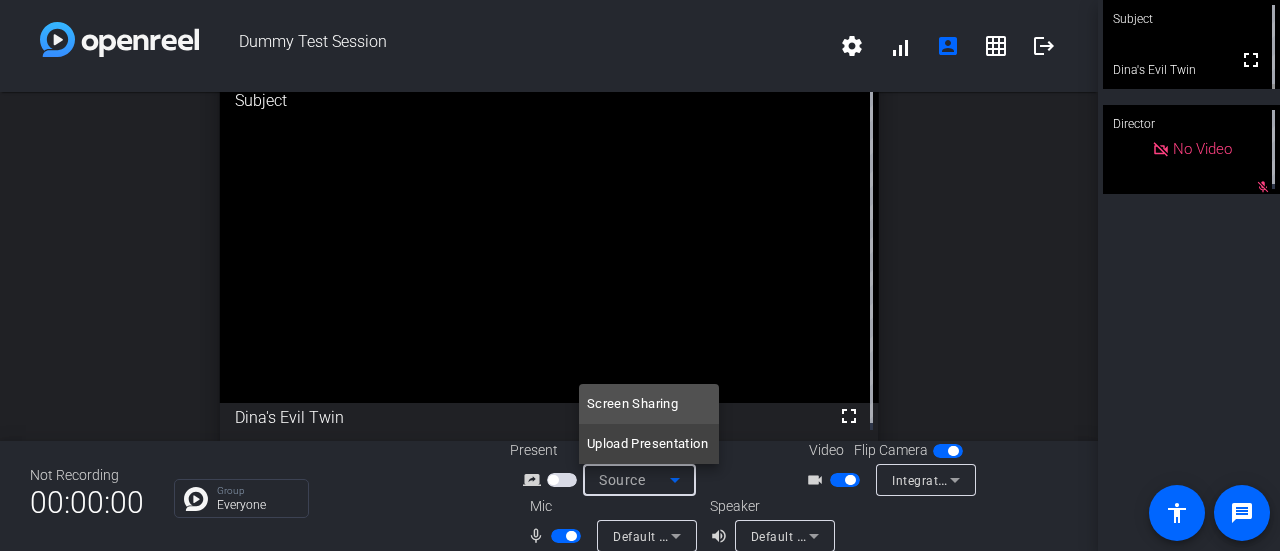 click on "Screen Sharing" at bounding box center [632, 404] 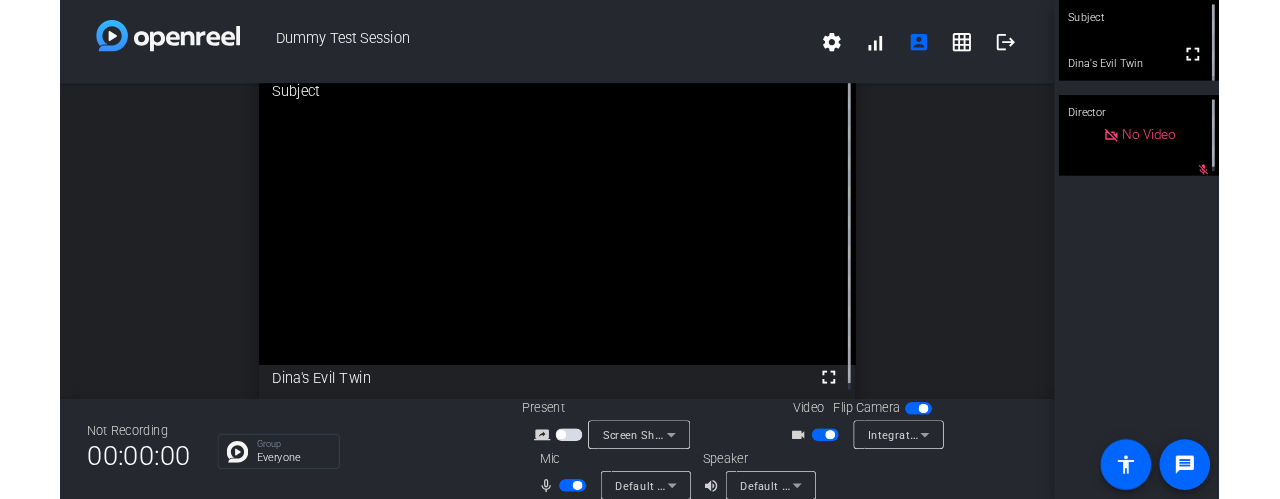 scroll, scrollTop: 0, scrollLeft: 0, axis: both 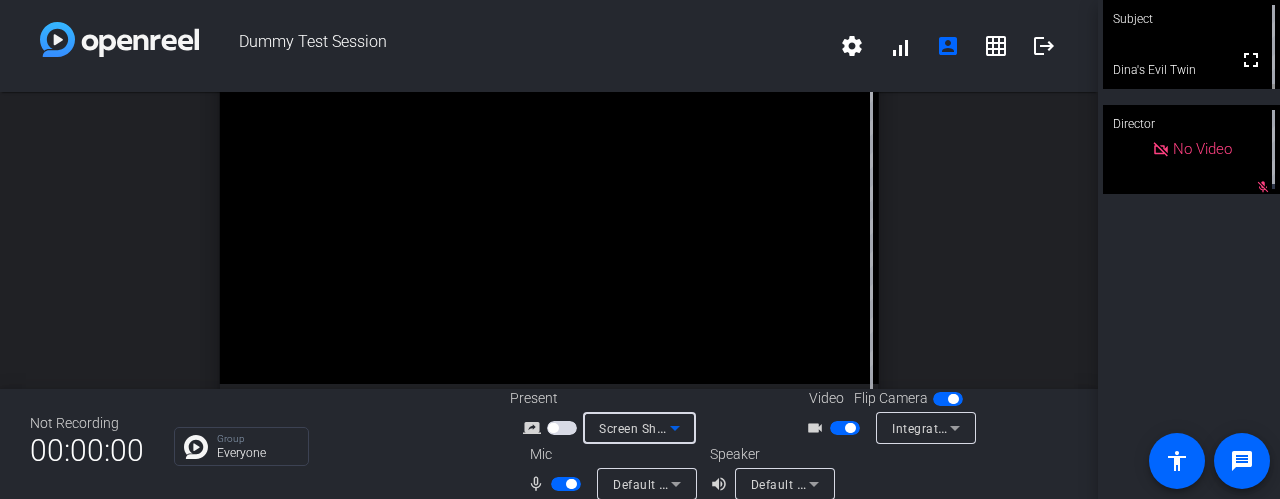 click at bounding box center [562, 428] 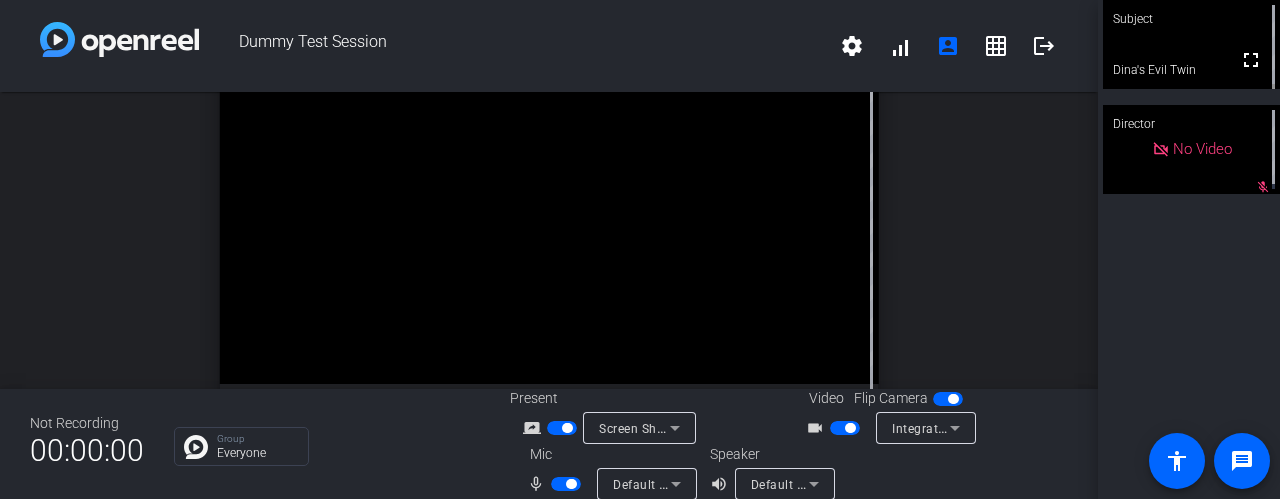scroll, scrollTop: 33, scrollLeft: 0, axis: vertical 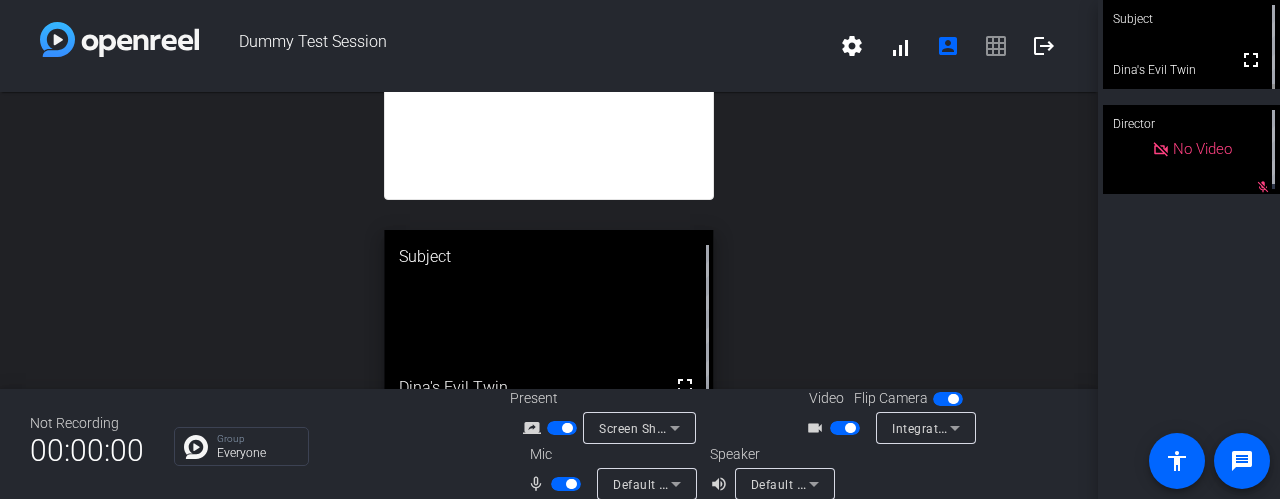 click on "Did you know that nobody told Richard Linklater to spend 12 years making a mediocre coming of age movie? And that the only reason it received the accolades it did was because of the twelve-year expenditure?" 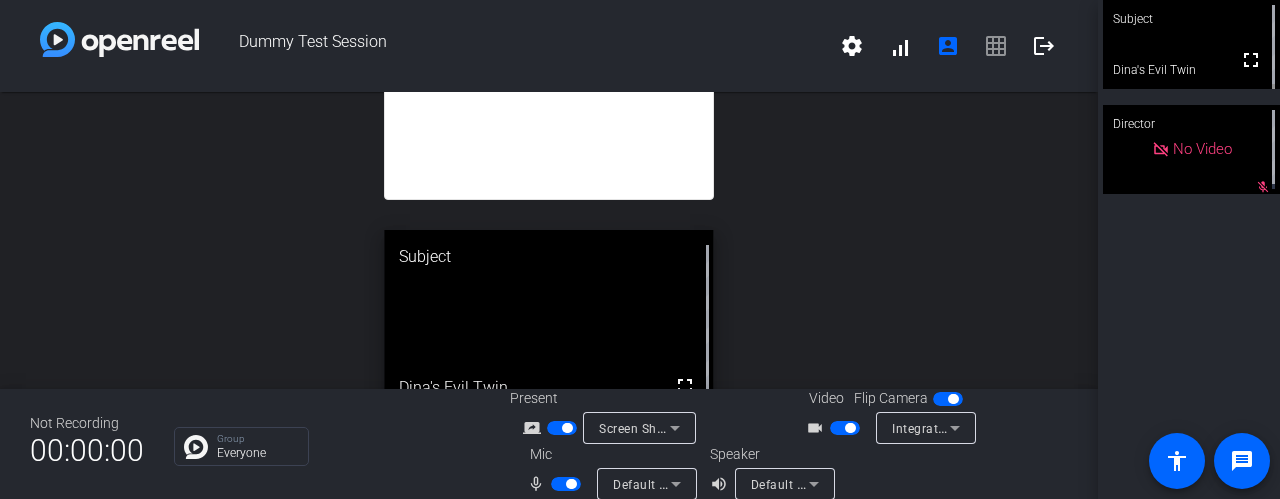 click on "Default - Microphone Array (Realtek(R) Audio)" at bounding box center [746, 484] 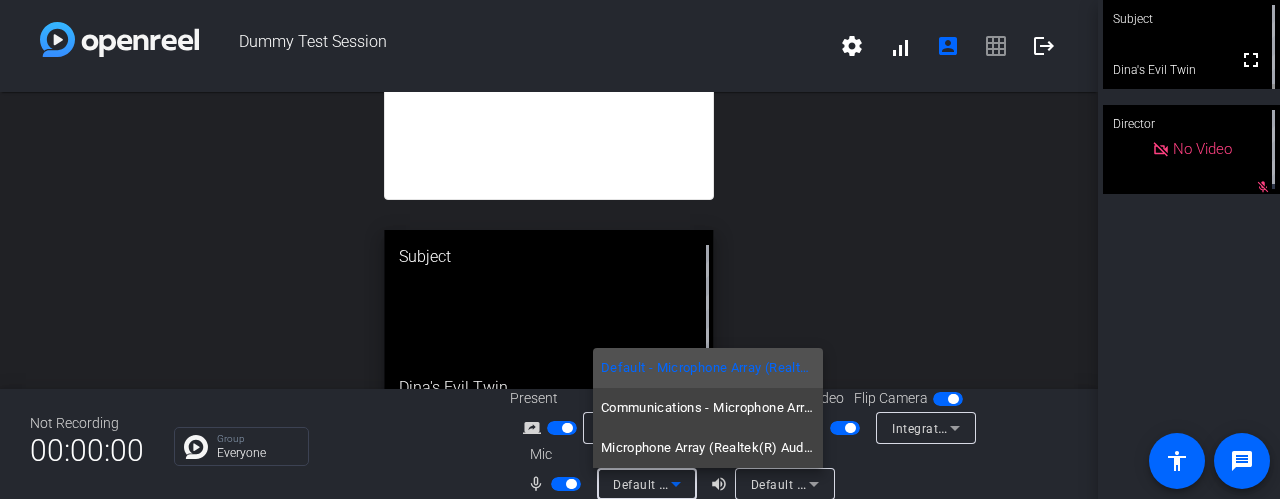 click at bounding box center [640, 249] 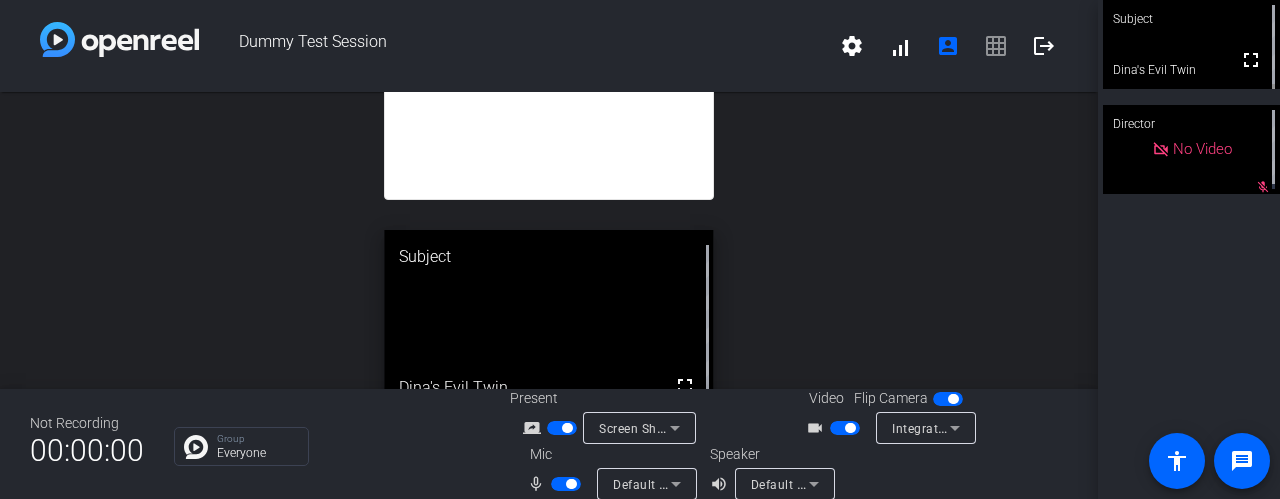 scroll, scrollTop: 57, scrollLeft: 0, axis: vertical 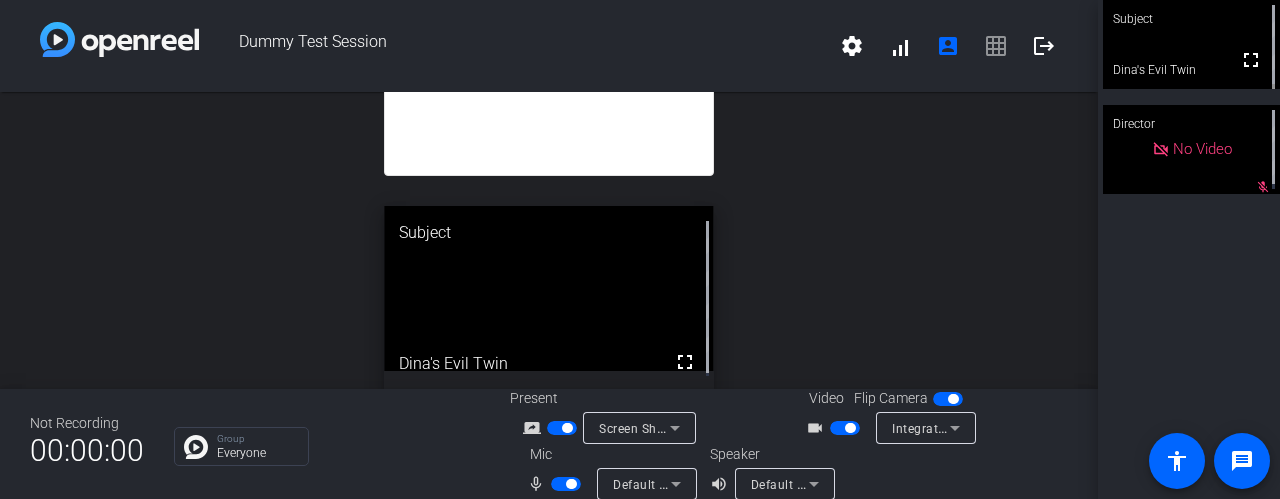 click at bounding box center [566, 484] 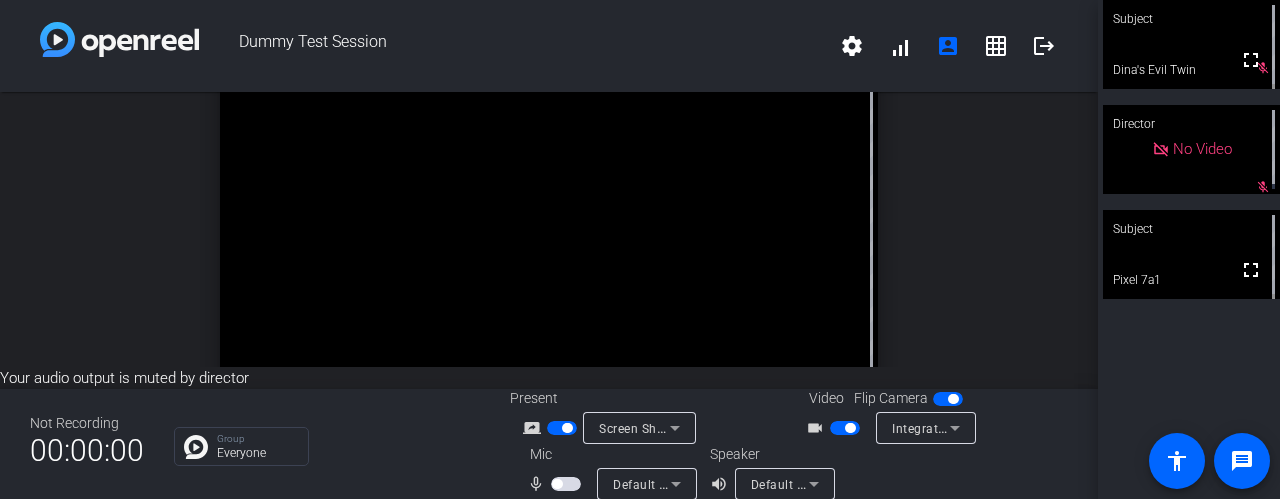 scroll, scrollTop: 44, scrollLeft: 0, axis: vertical 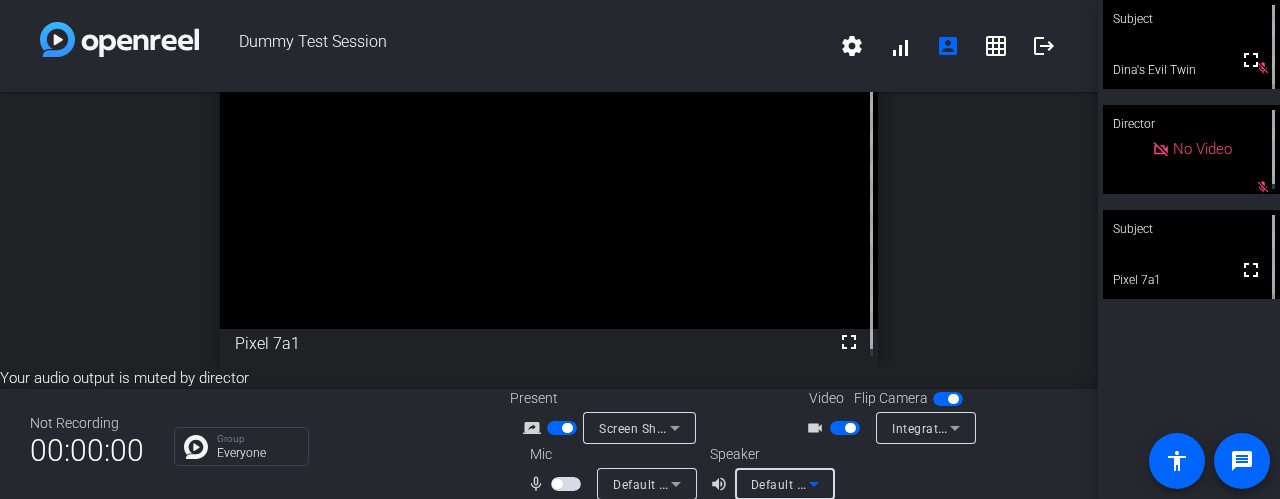 click on "Default - Speakers (Realtek(R) Audio)" at bounding box center (859, 484) 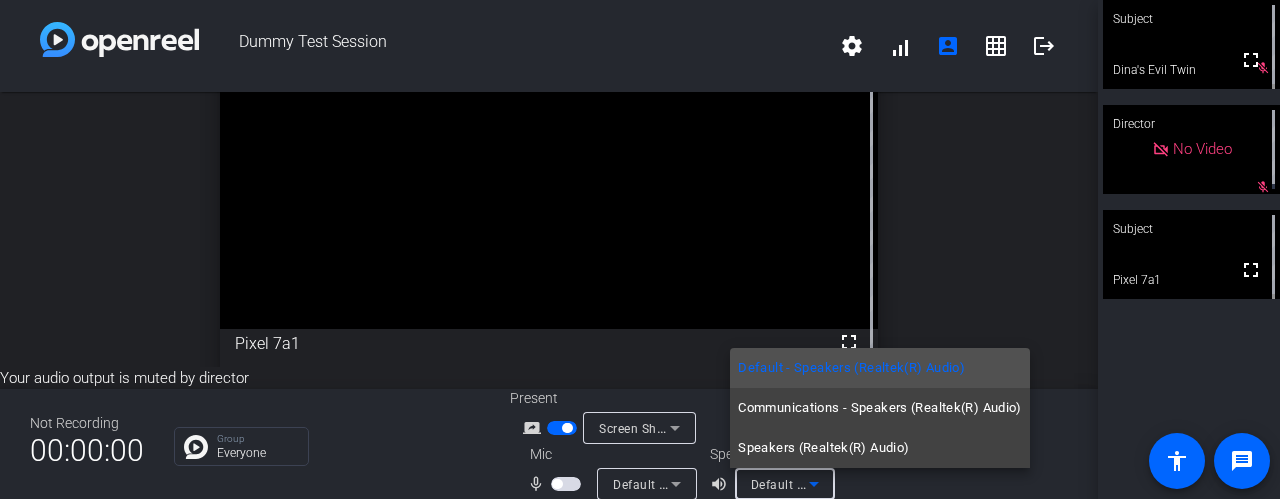 click at bounding box center (640, 249) 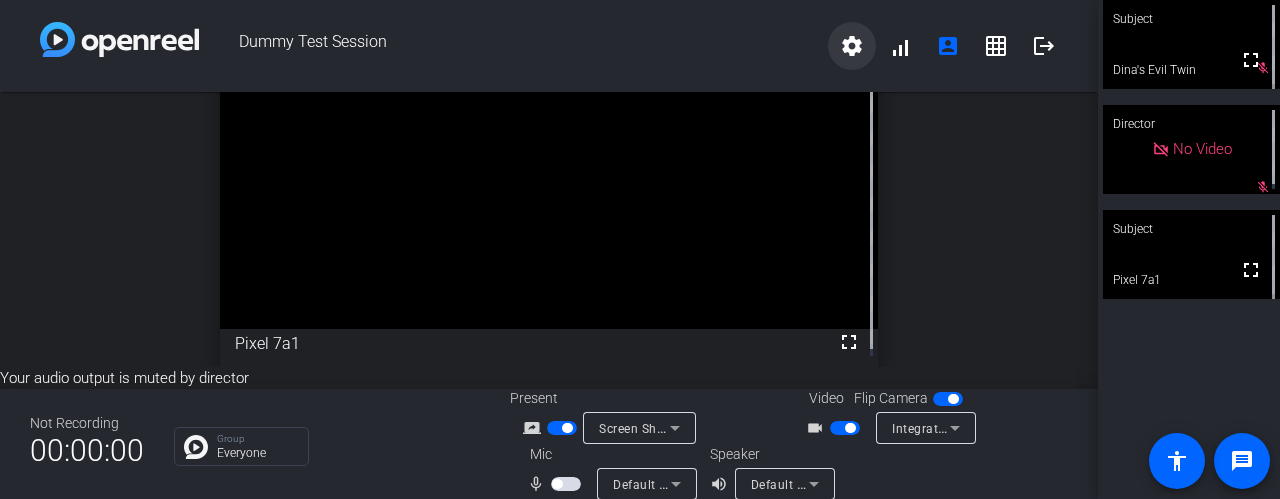 click on "settings" 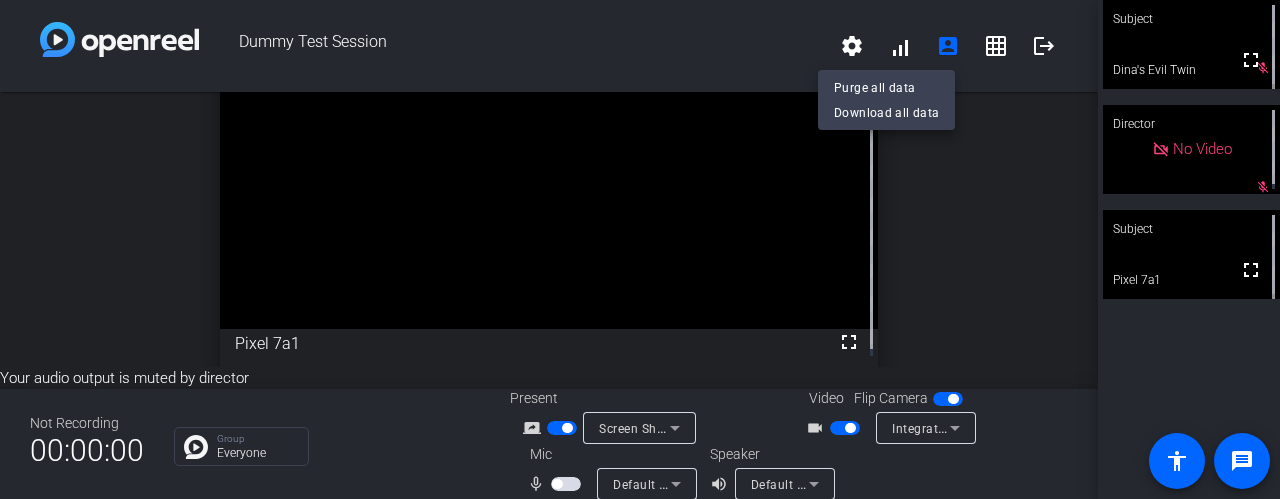 click at bounding box center [640, 249] 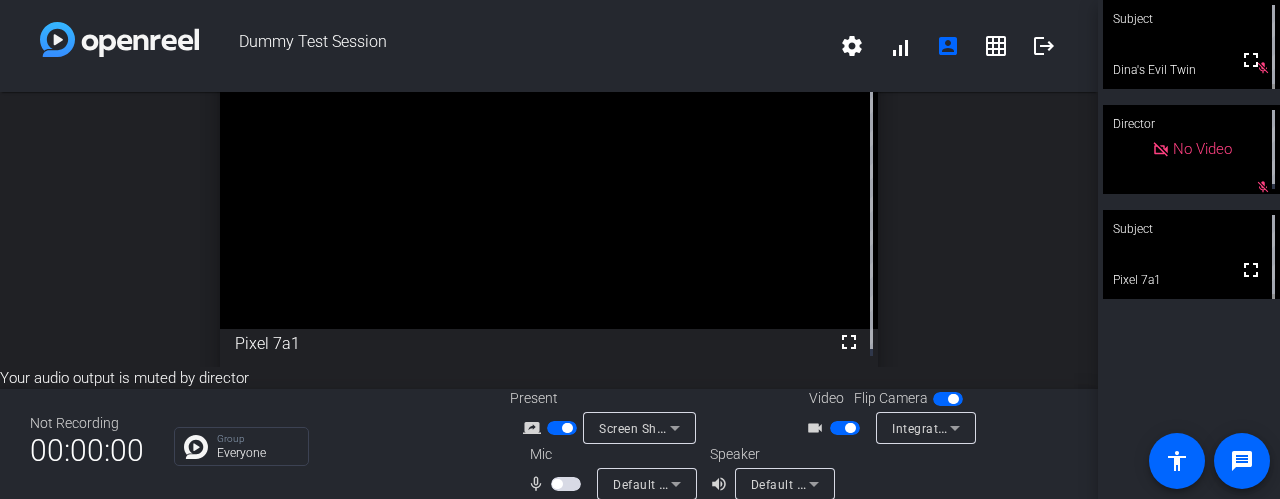 scroll, scrollTop: 23, scrollLeft: 0, axis: vertical 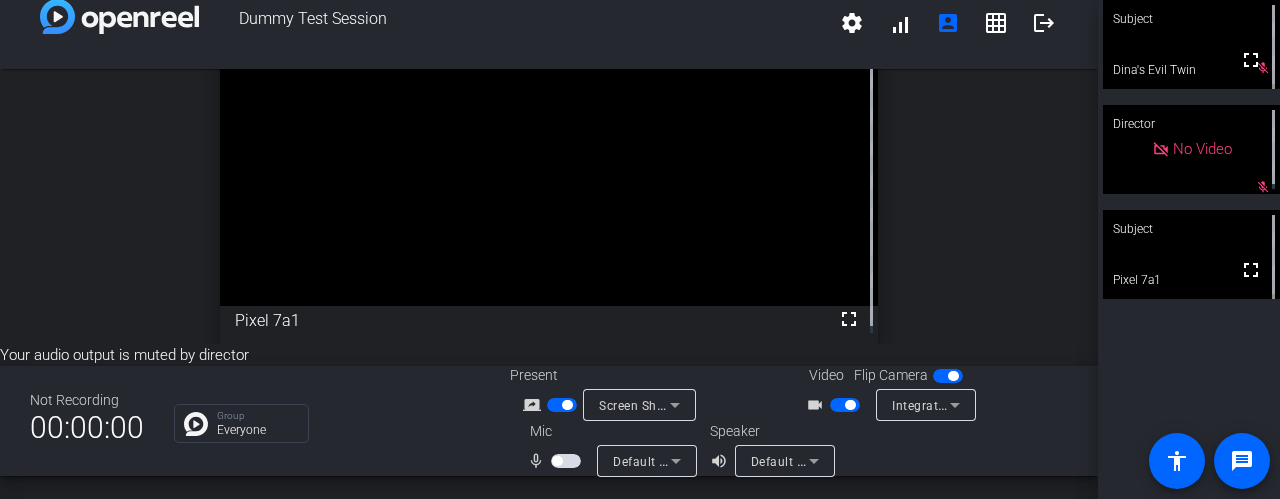 click at bounding box center (564, 404) 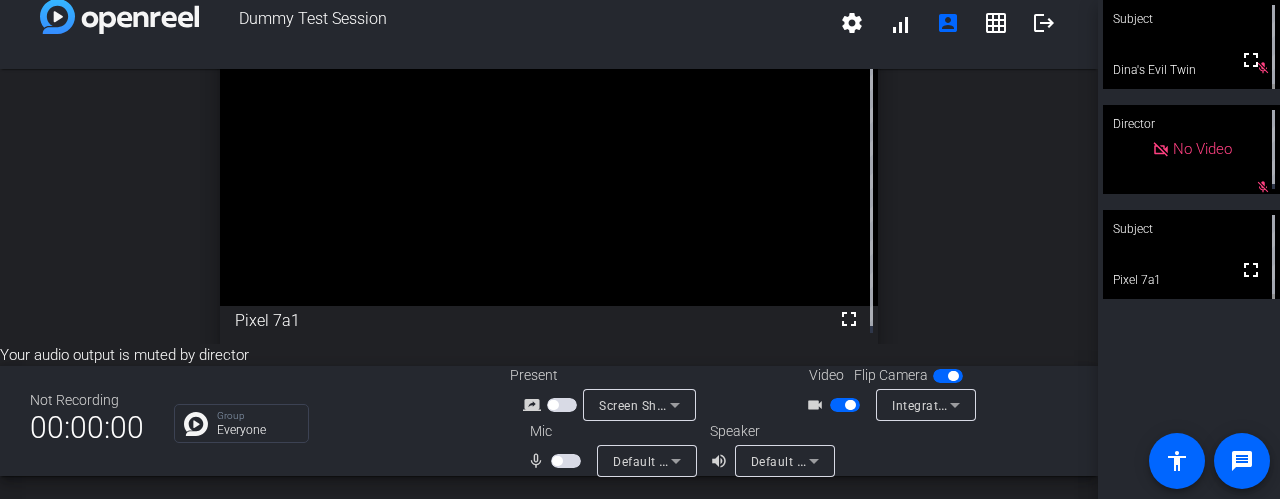click at bounding box center (557, 461) 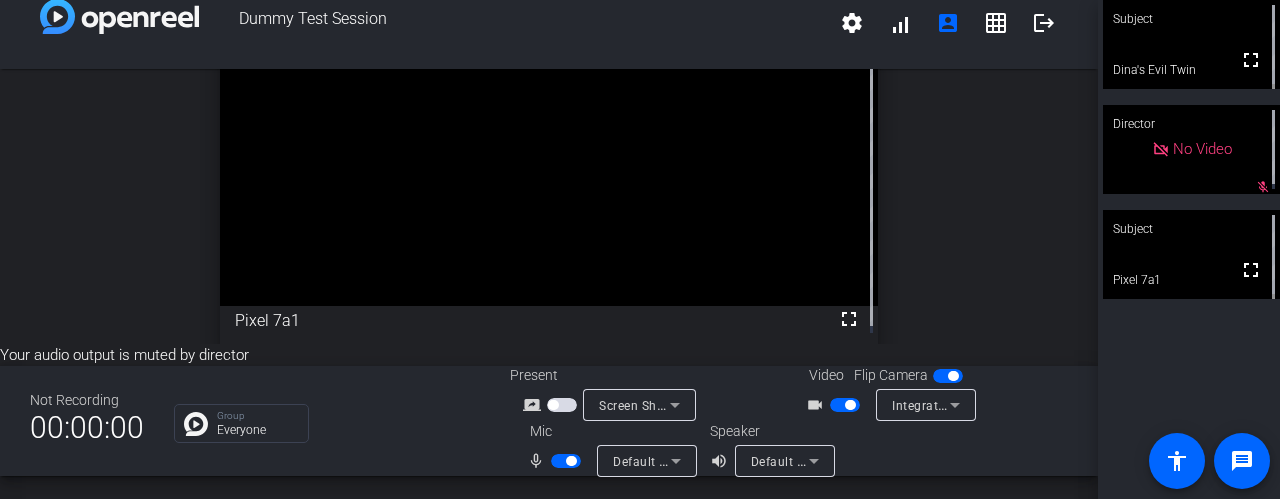 click on "Default - Microphone Array (Realtek(R) Audio)" at bounding box center (746, 461) 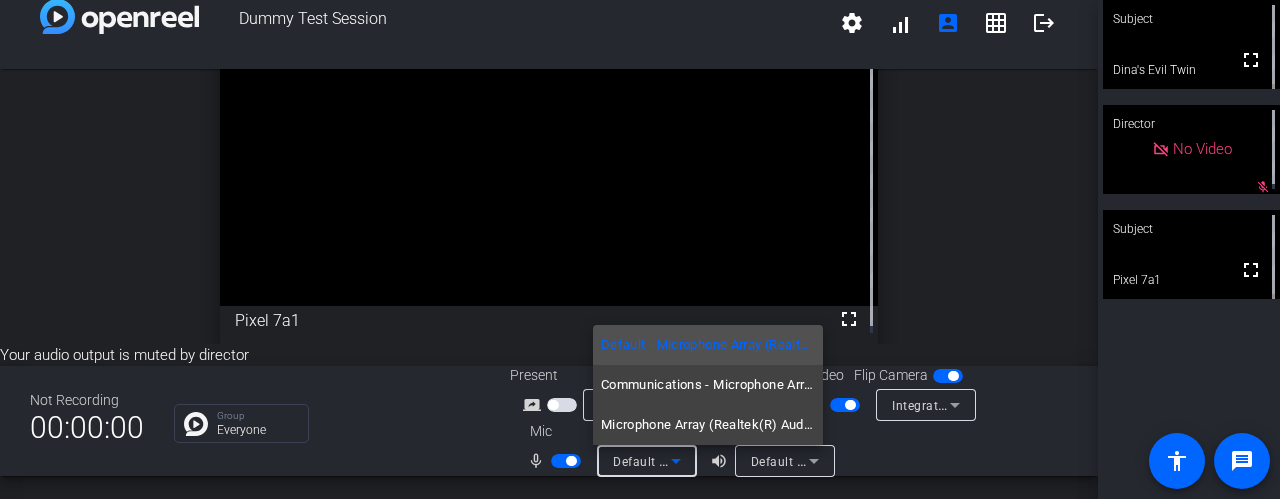click at bounding box center [640, 249] 